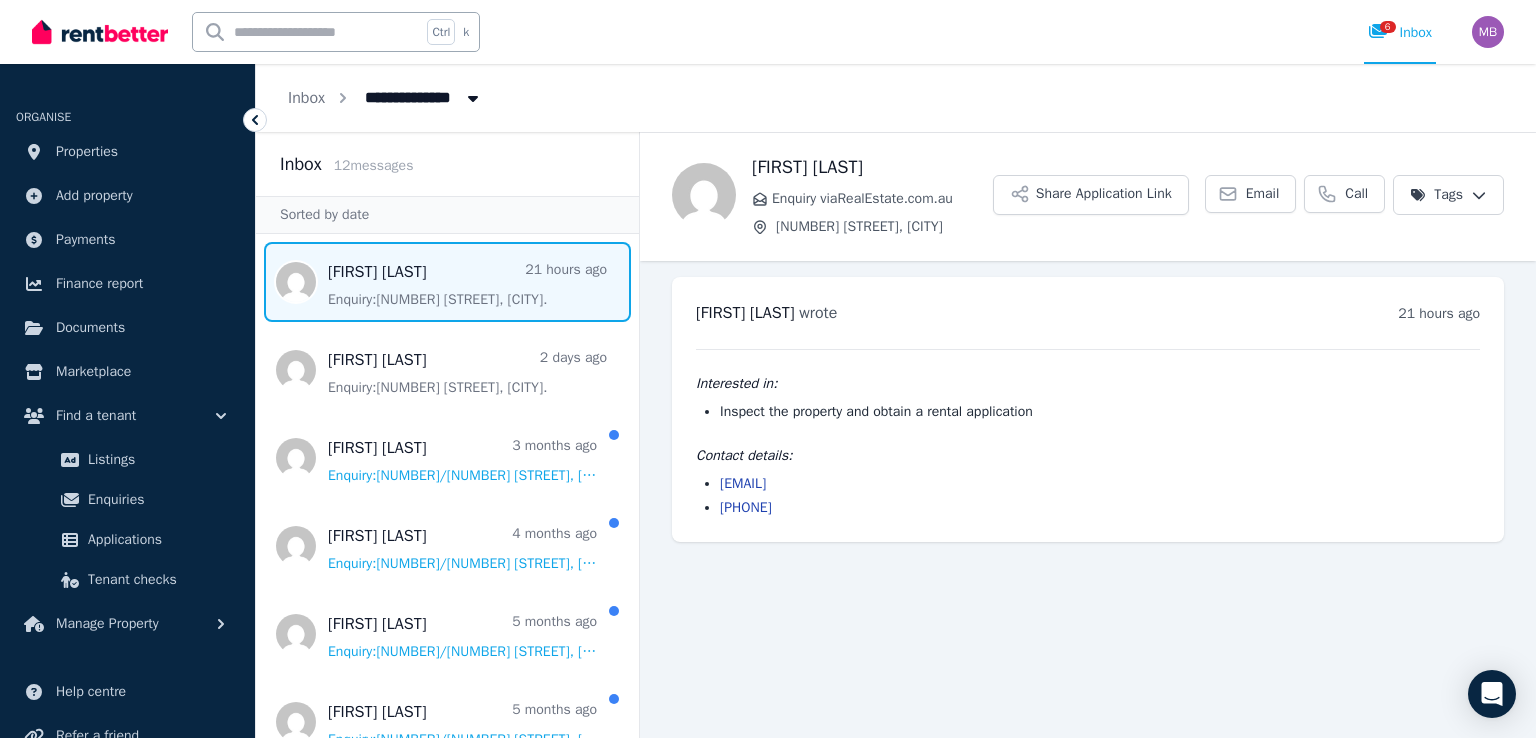 scroll, scrollTop: 0, scrollLeft: 0, axis: both 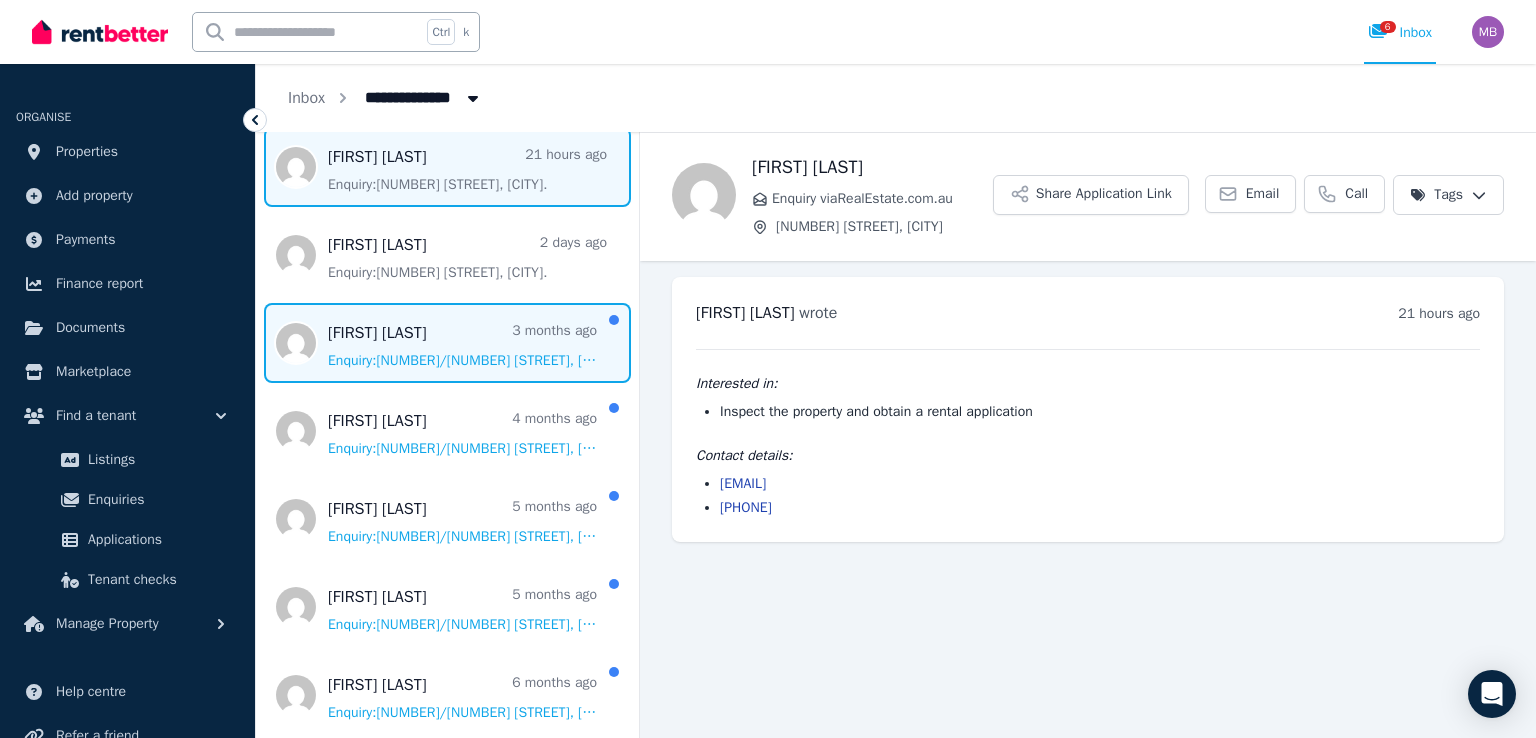 click at bounding box center (447, 343) 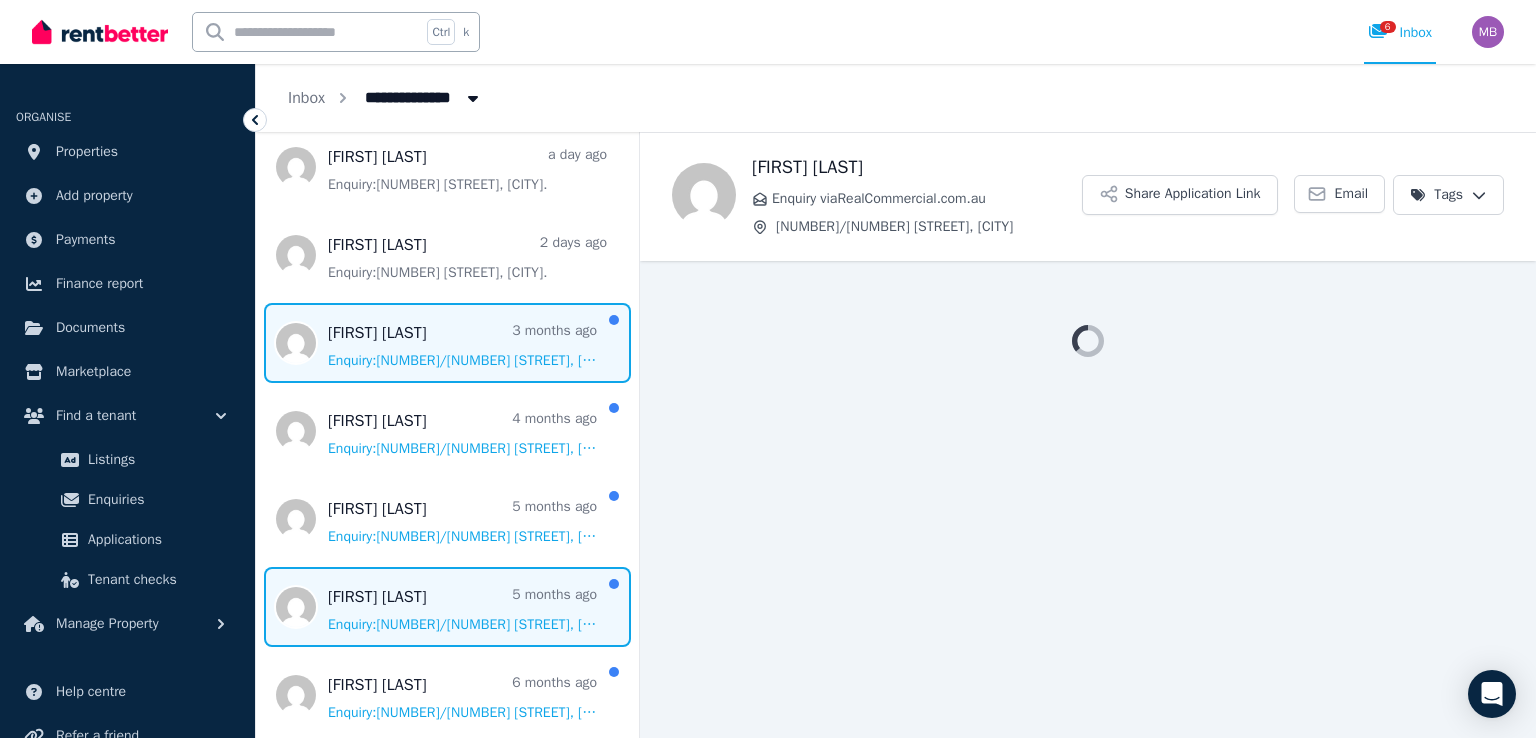 click at bounding box center (447, 607) 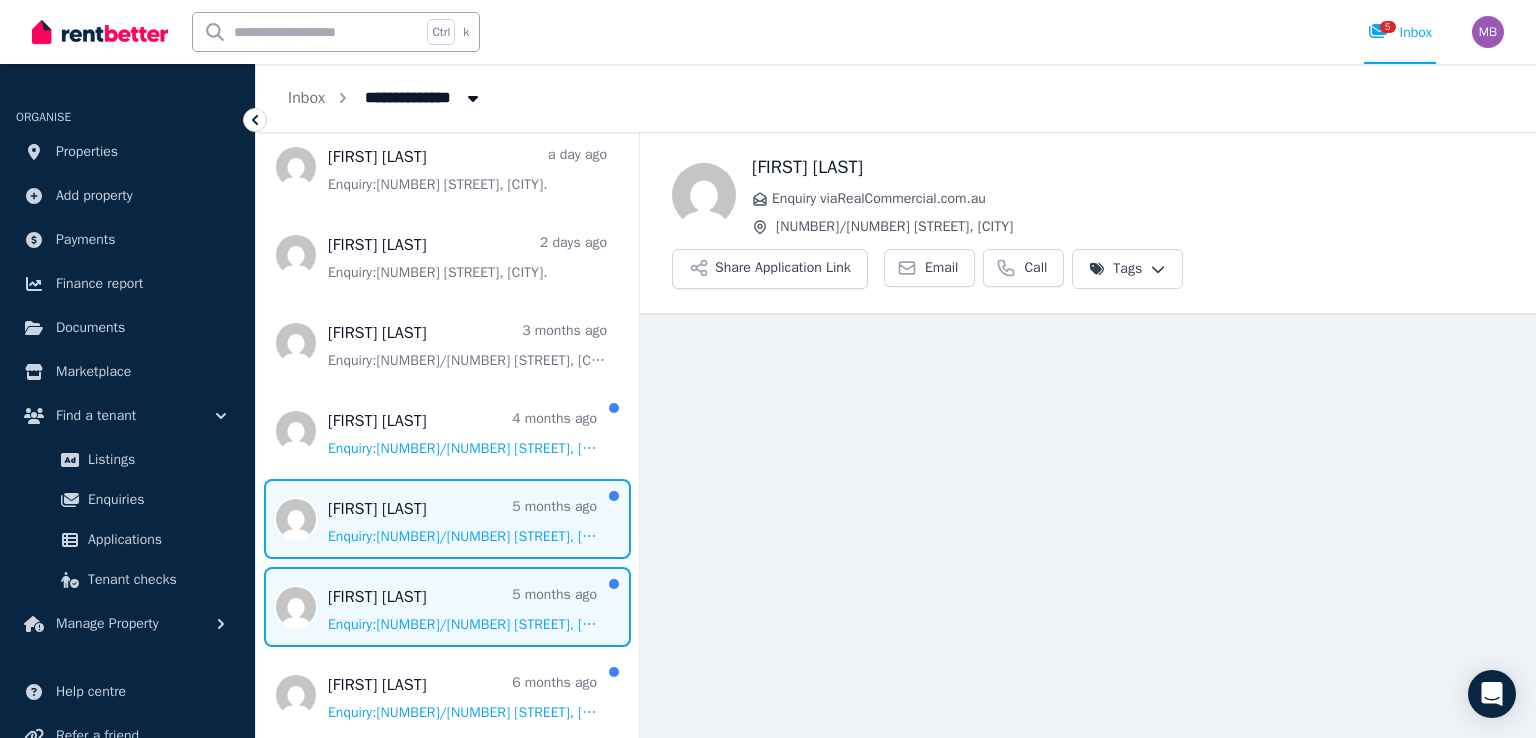 click at bounding box center (447, 519) 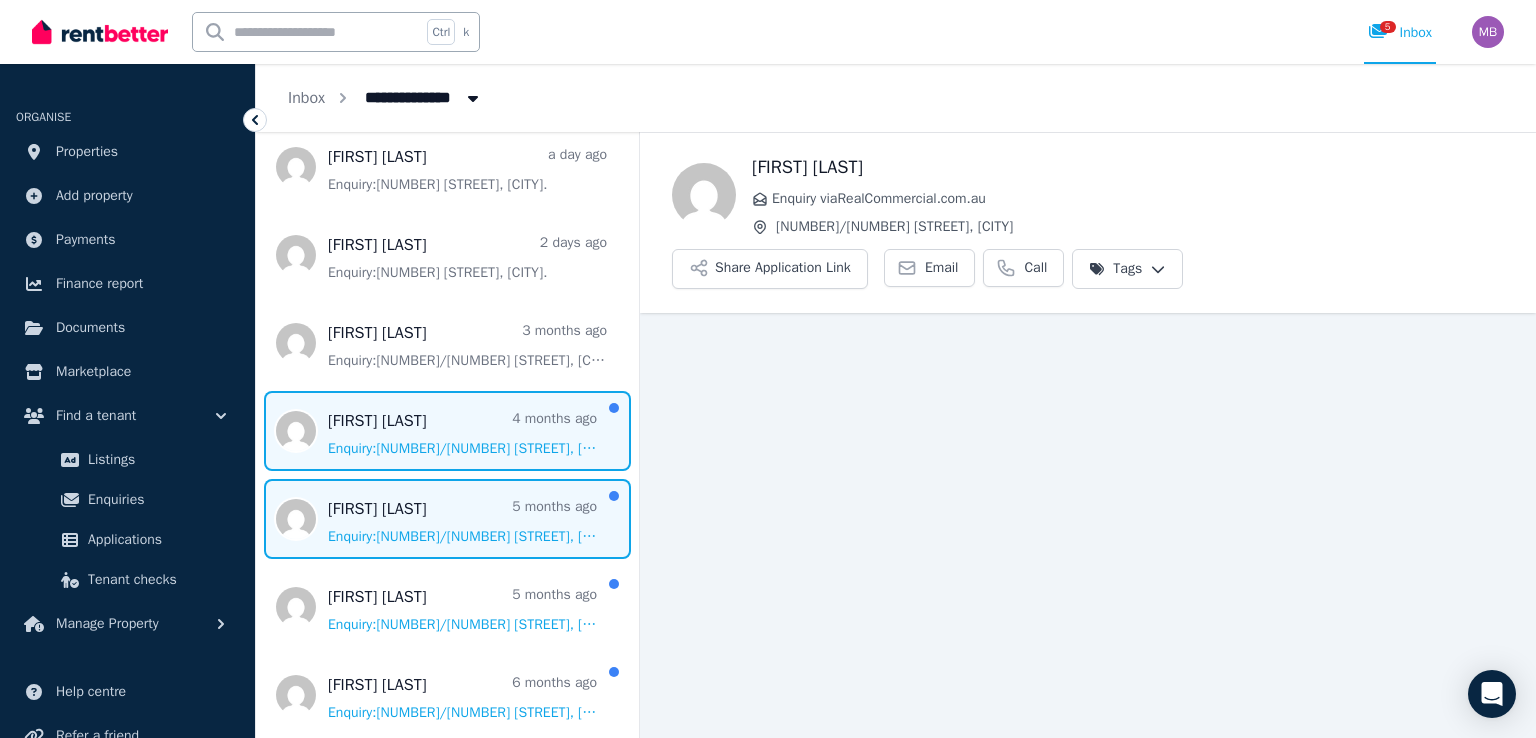 click at bounding box center (447, 431) 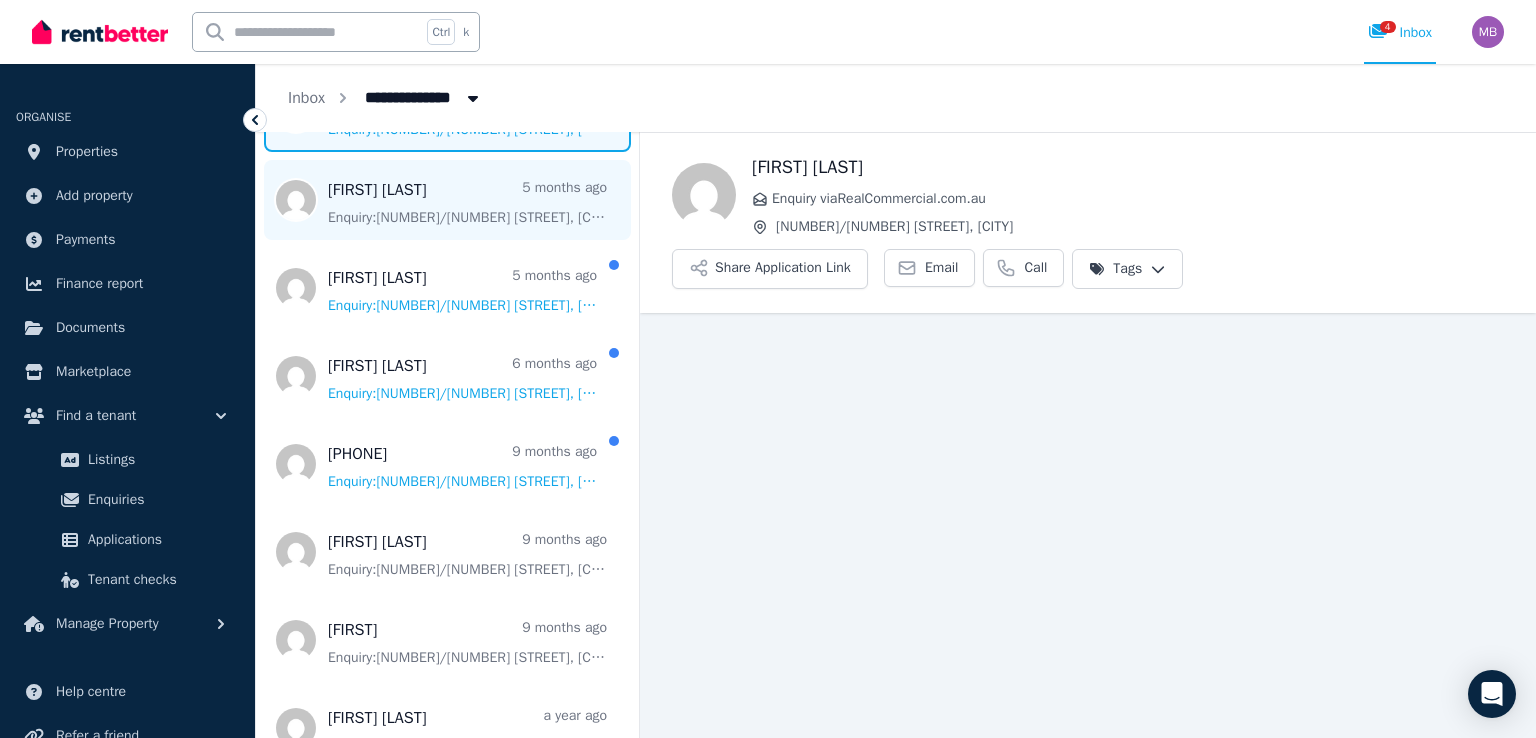 scroll, scrollTop: 436, scrollLeft: 0, axis: vertical 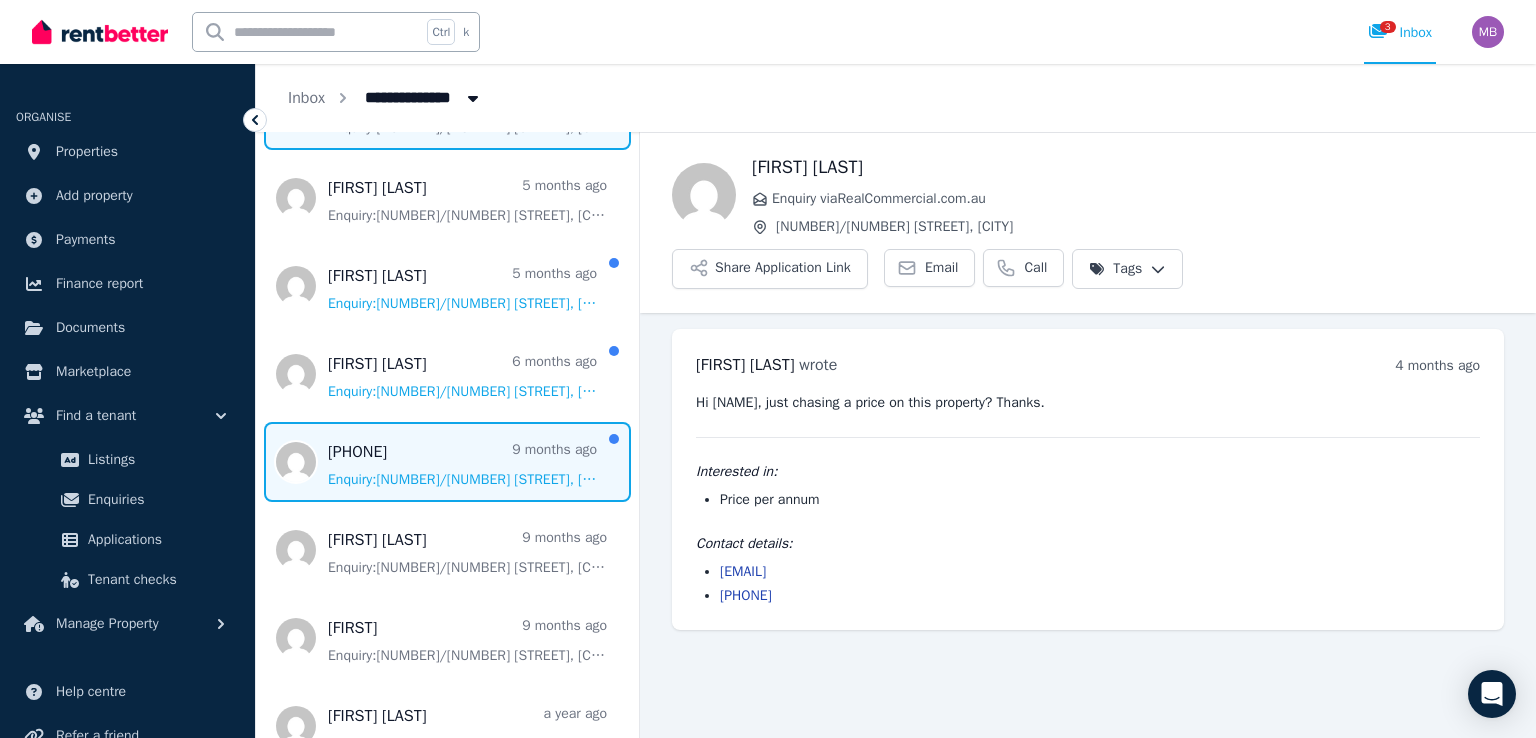 click at bounding box center [447, 462] 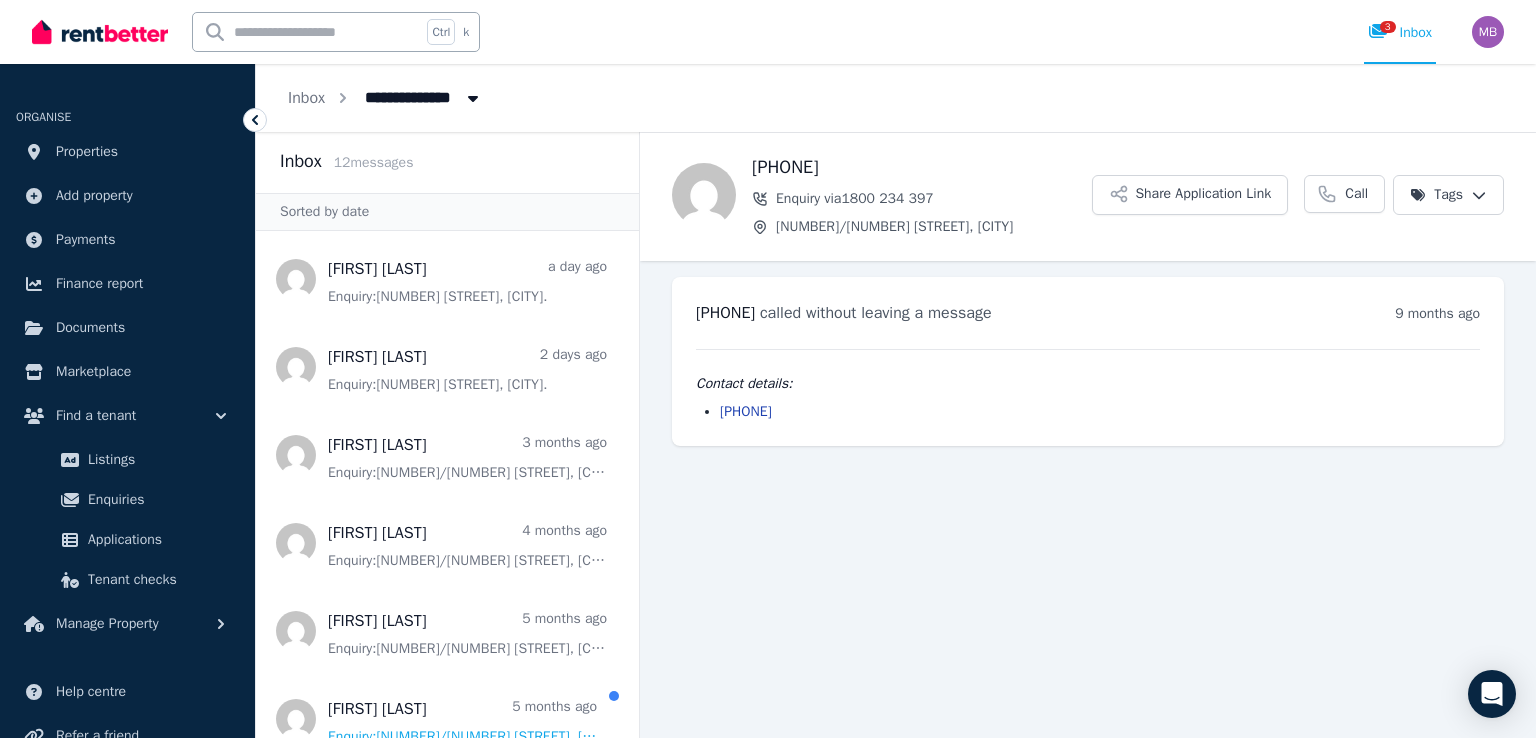 scroll, scrollTop: 0, scrollLeft: 0, axis: both 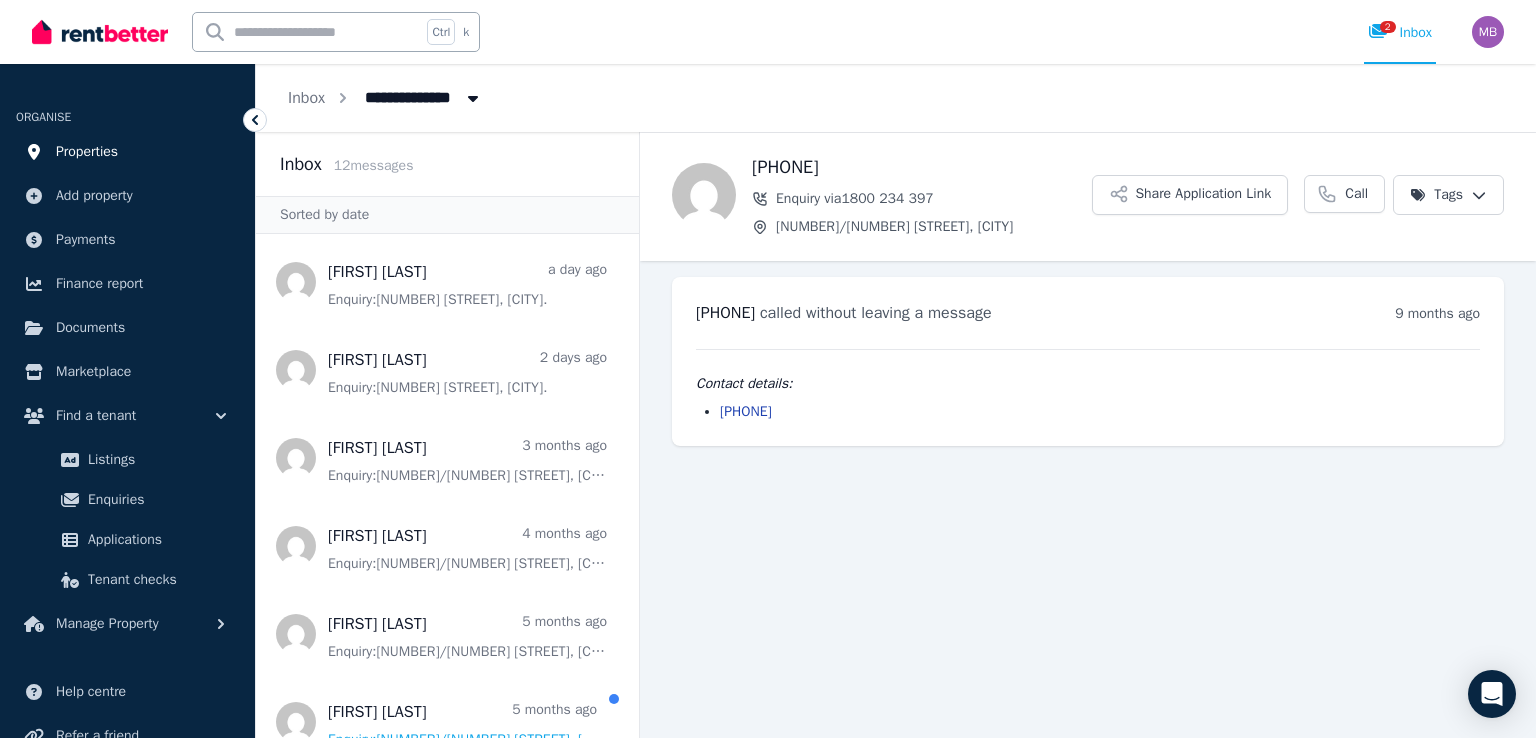 click on "Properties" at bounding box center [87, 152] 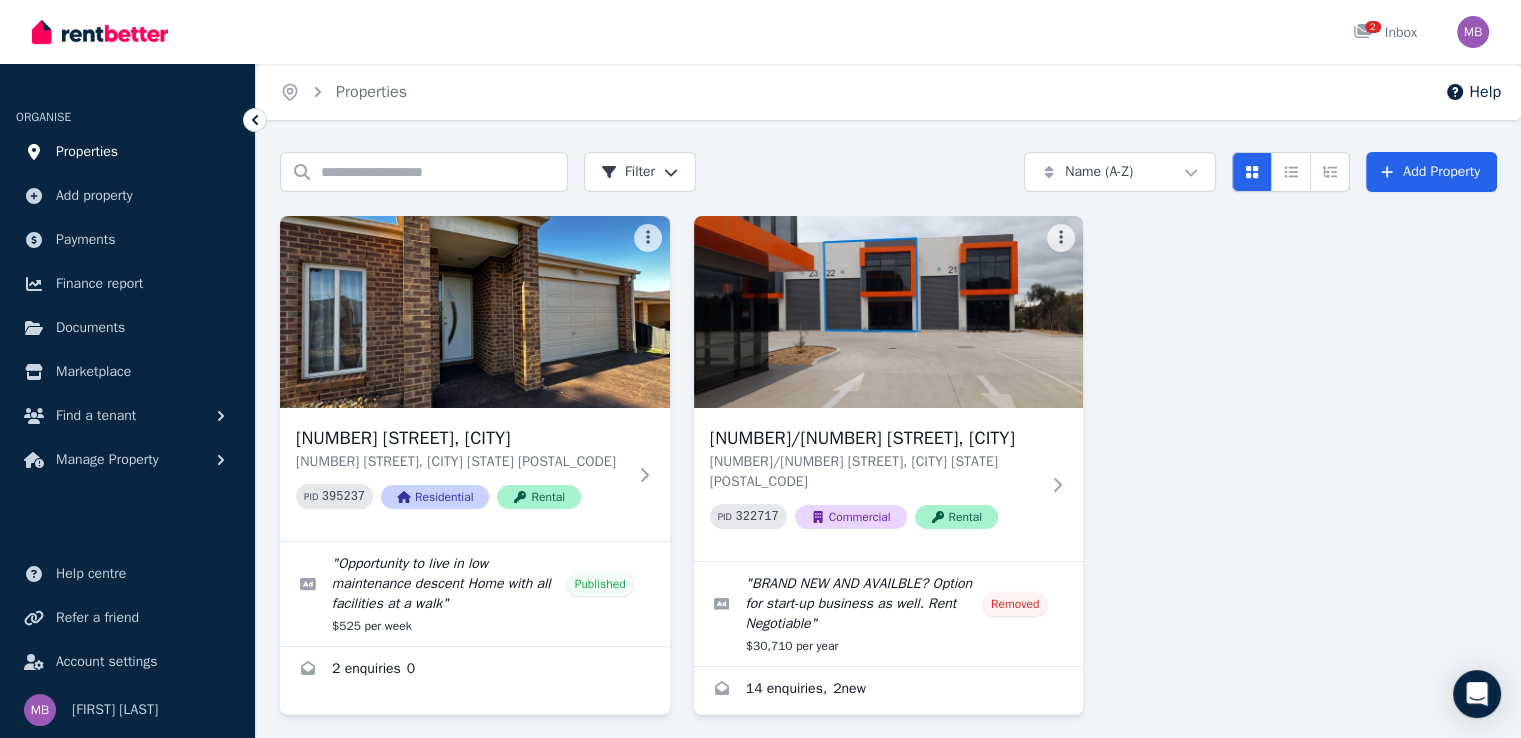 click on "Properties" at bounding box center (87, 152) 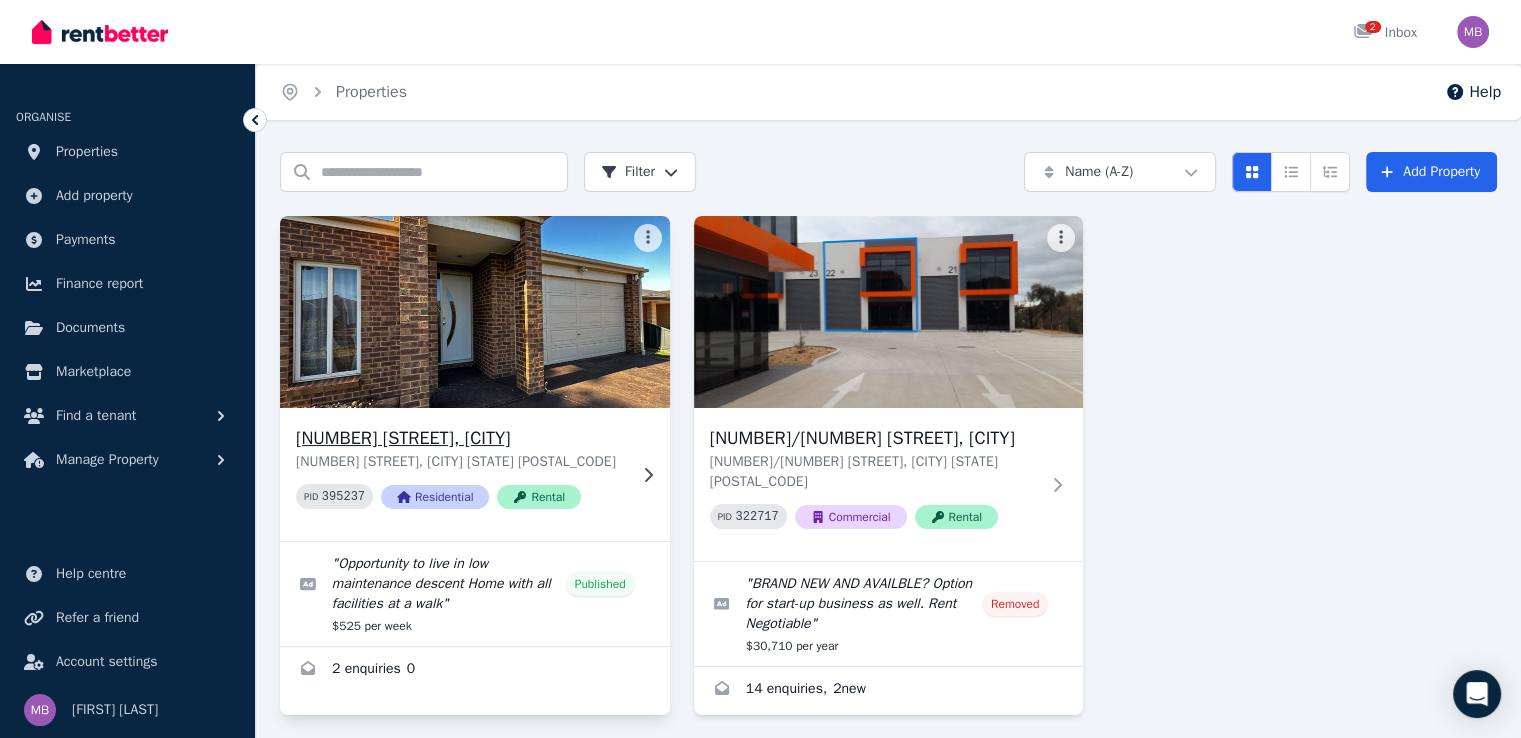 click at bounding box center [474, 312] 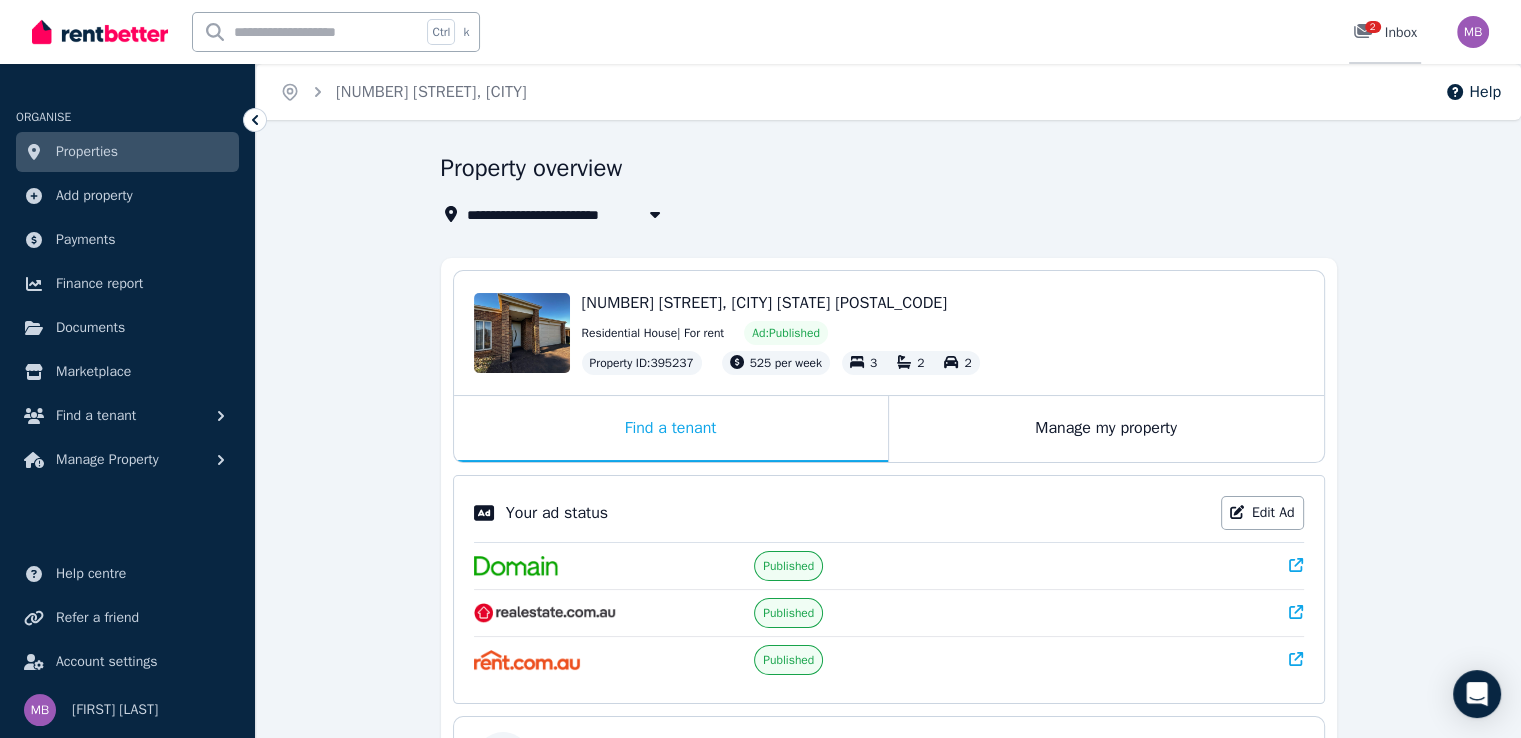 click 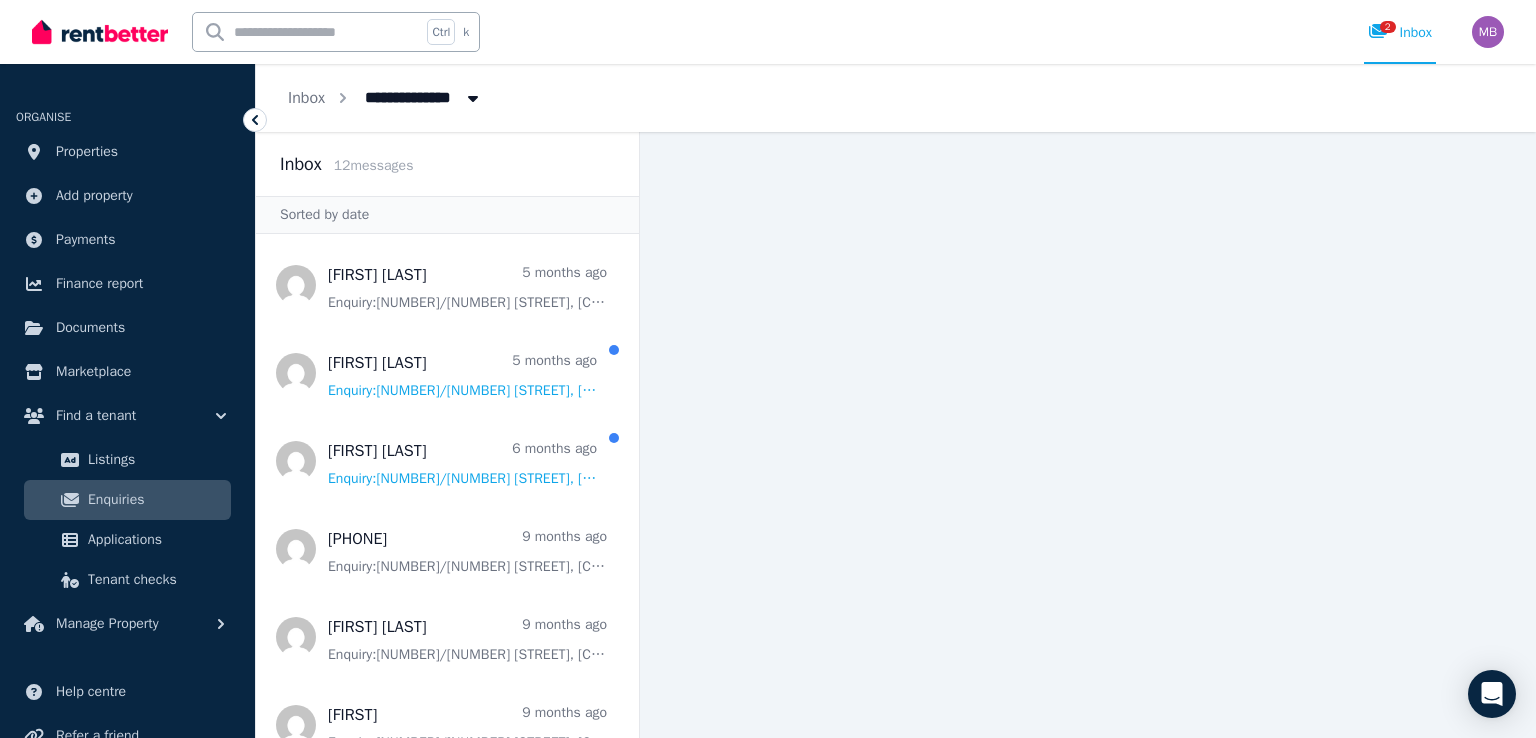 scroll, scrollTop: 400, scrollLeft: 0, axis: vertical 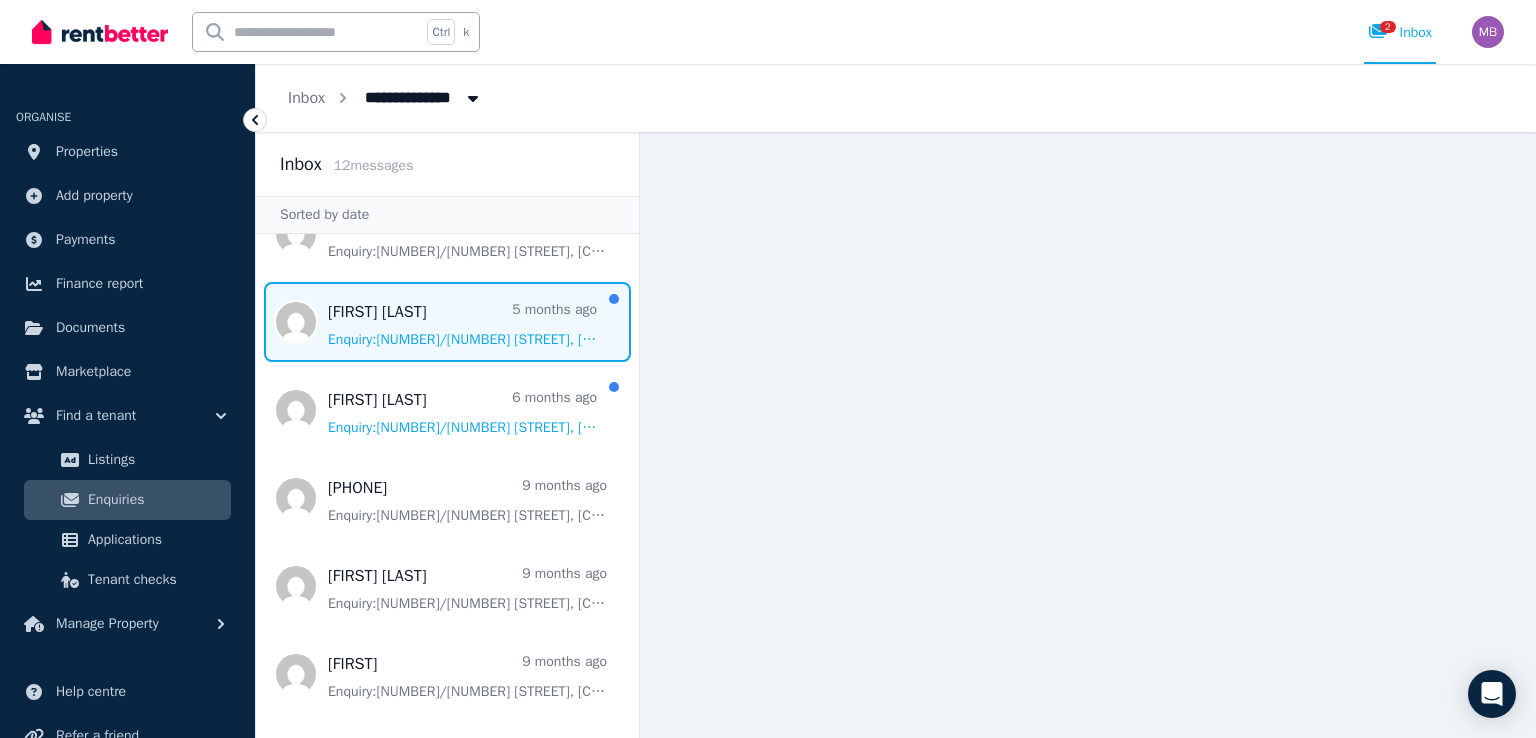 click at bounding box center [447, 322] 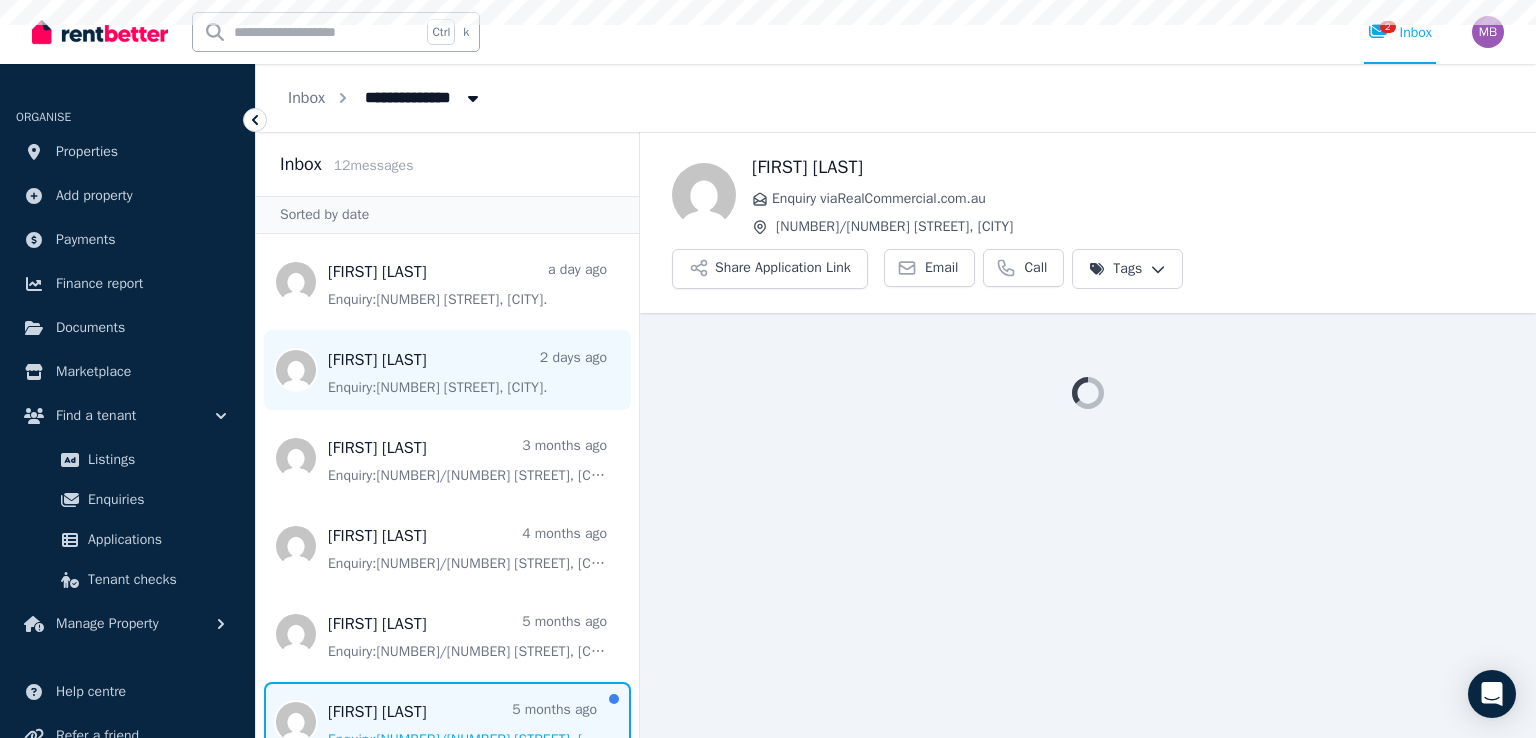 scroll, scrollTop: 0, scrollLeft: 0, axis: both 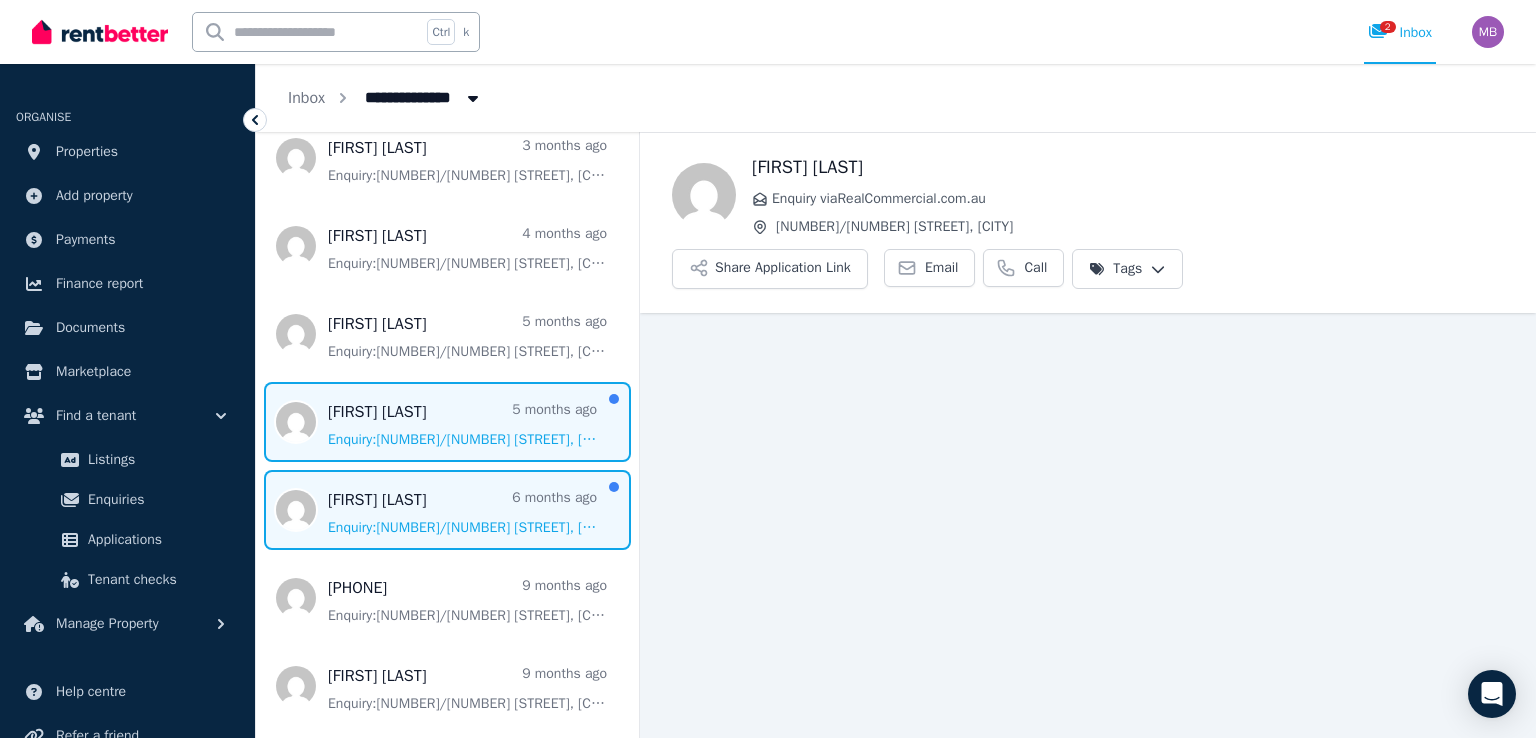 click at bounding box center [447, 510] 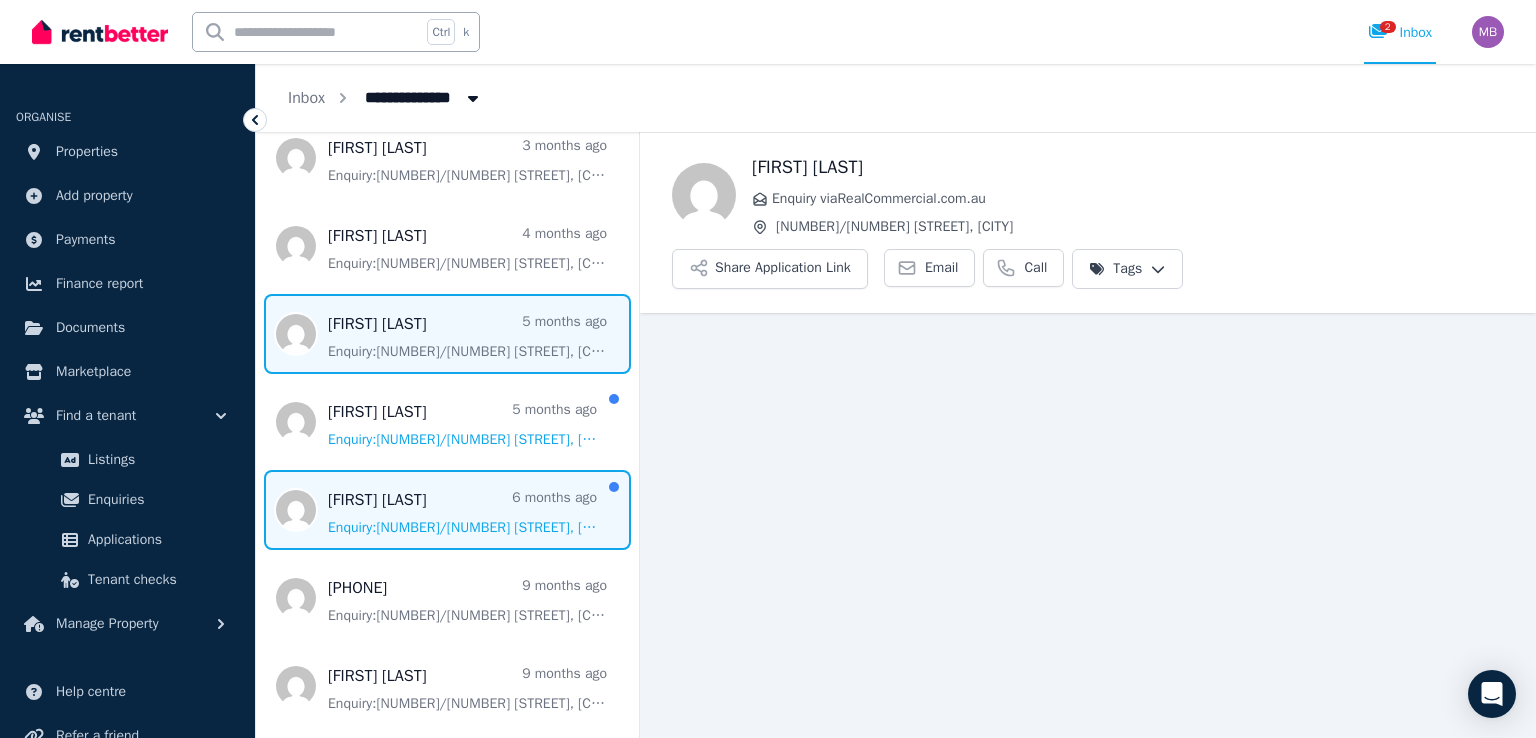click at bounding box center (447, 334) 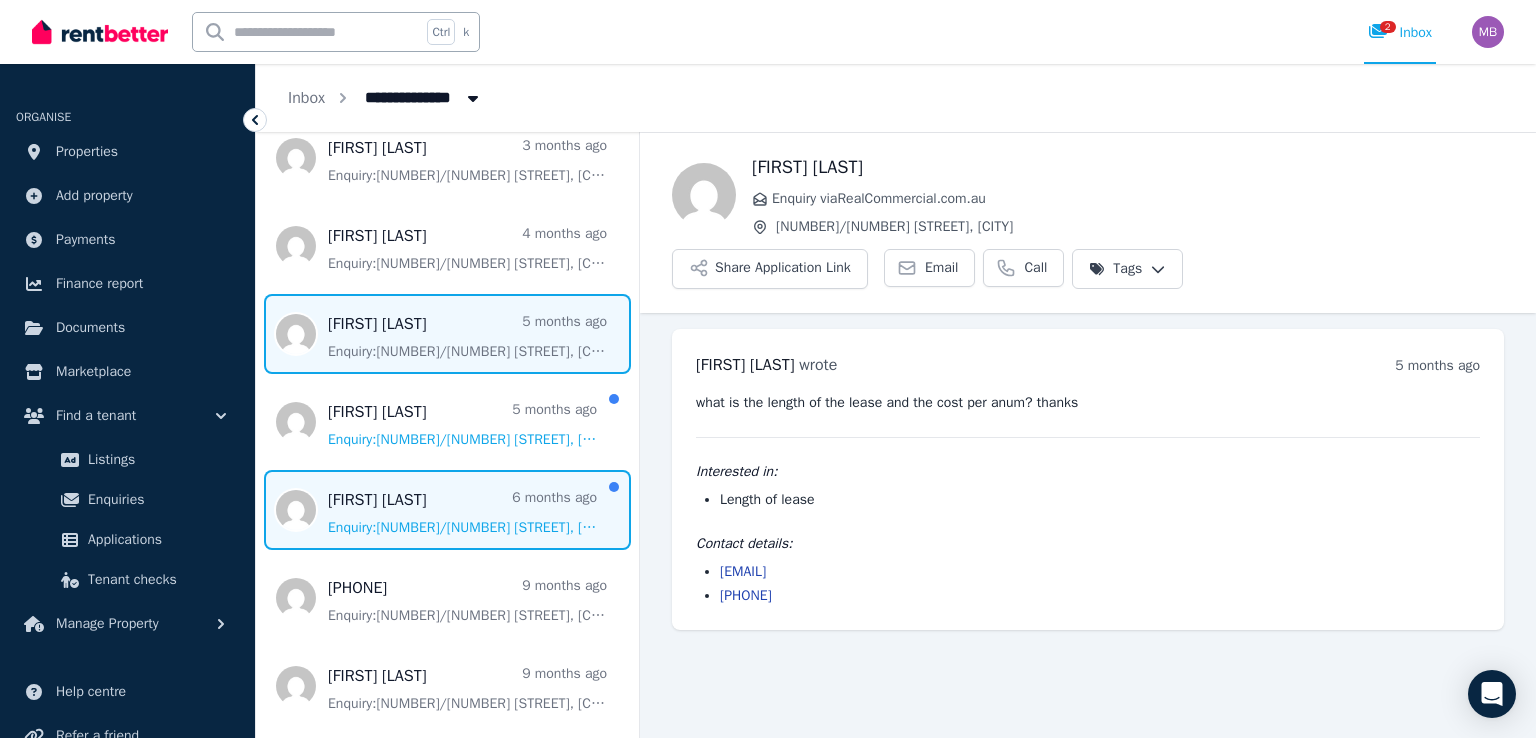 click at bounding box center [447, 510] 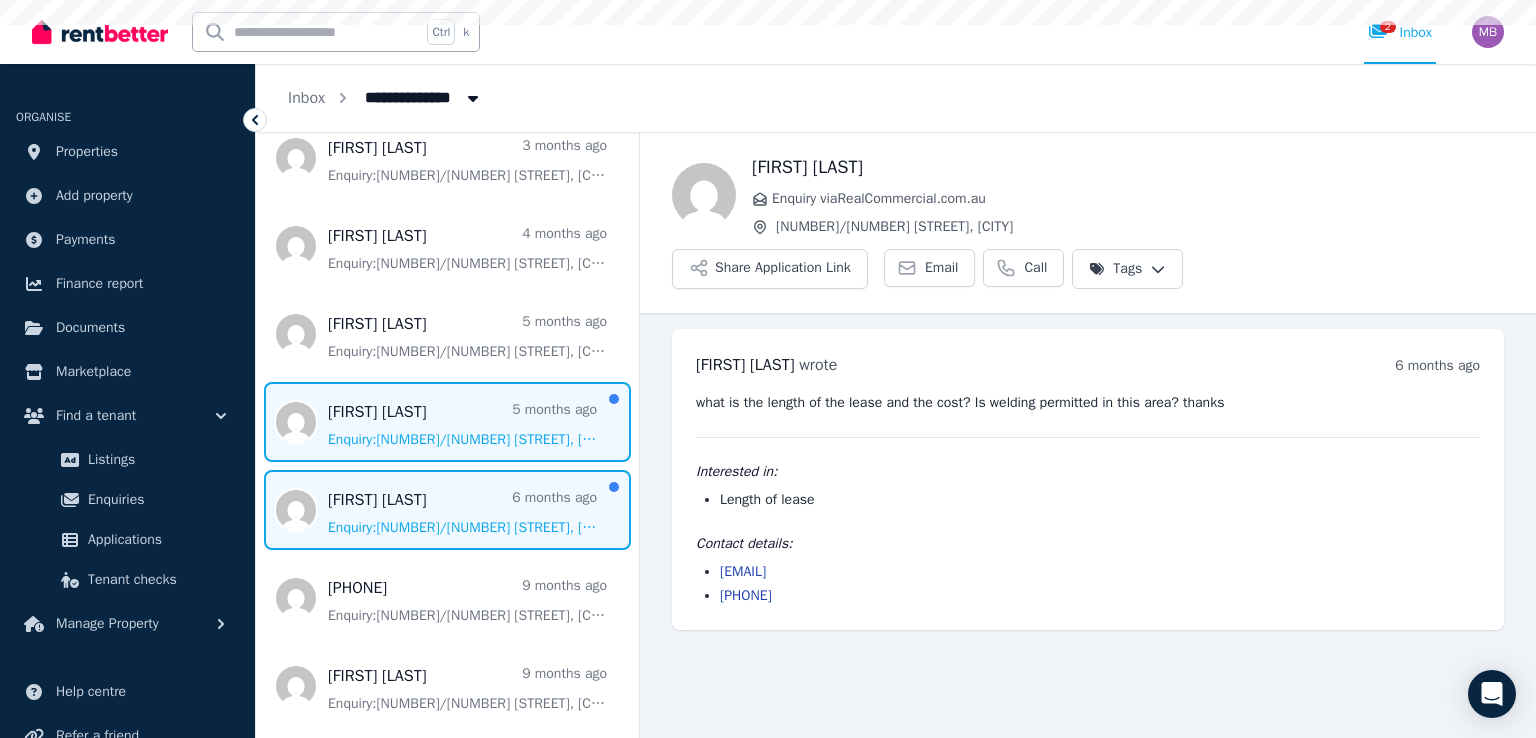 click at bounding box center (447, 422) 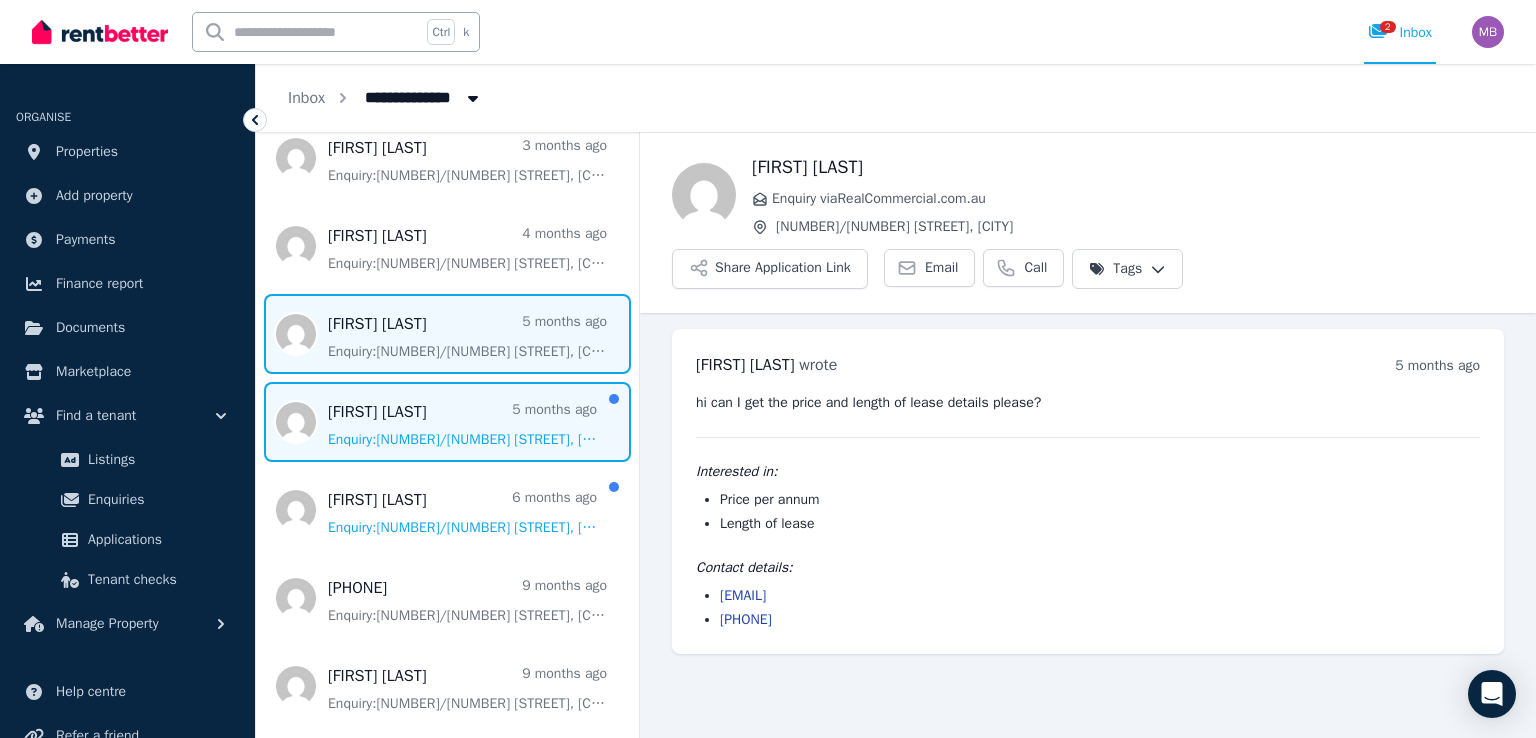 click at bounding box center (447, 334) 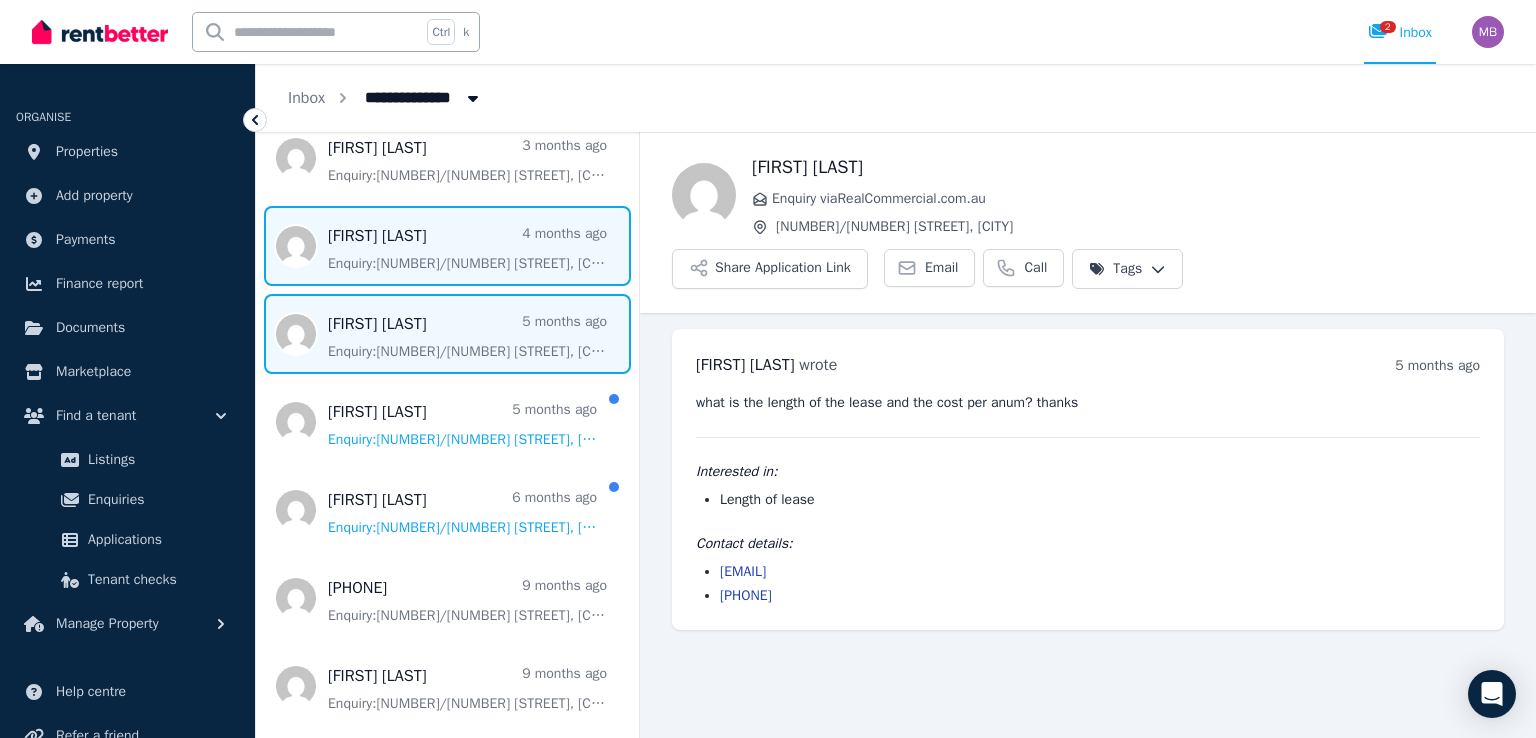 click at bounding box center [447, 246] 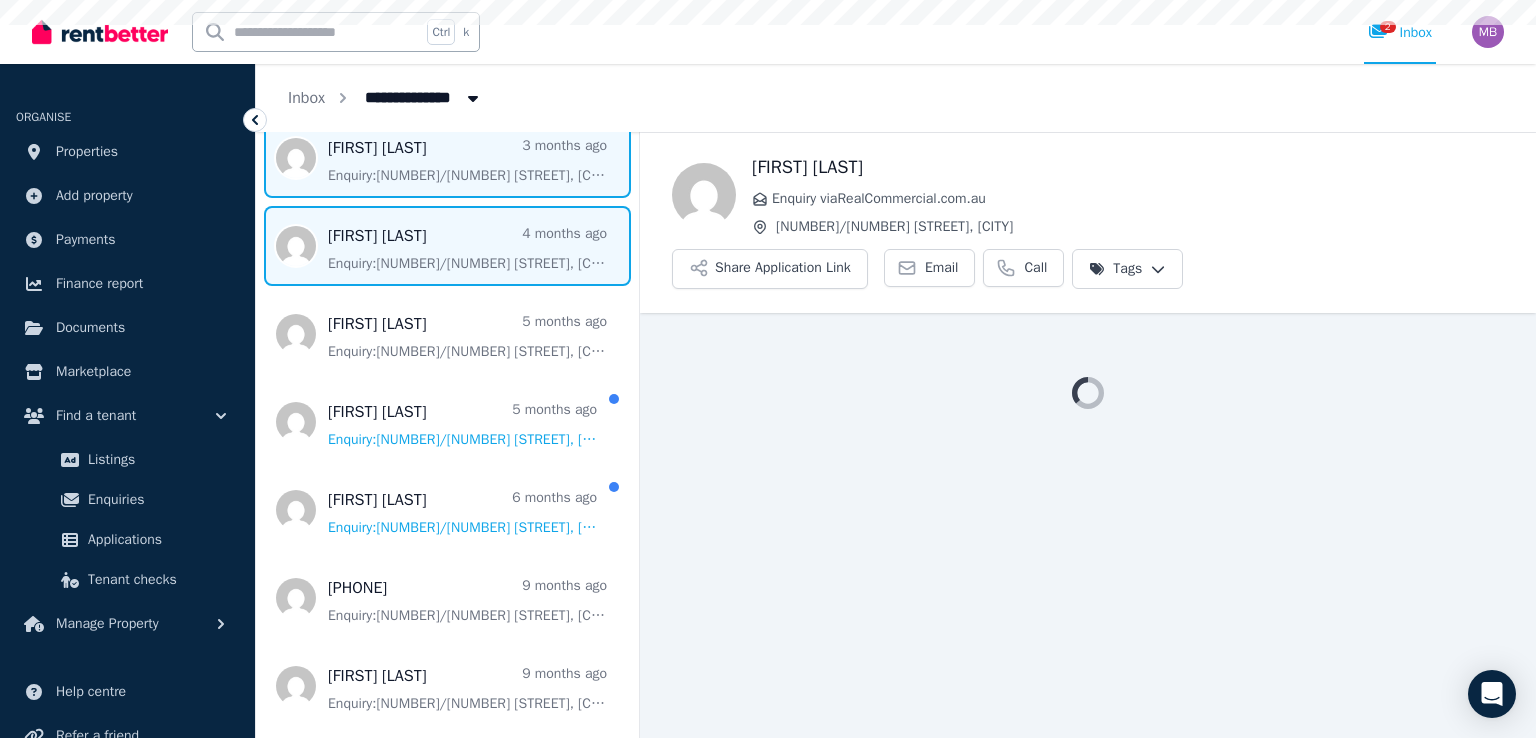 click at bounding box center [447, 158] 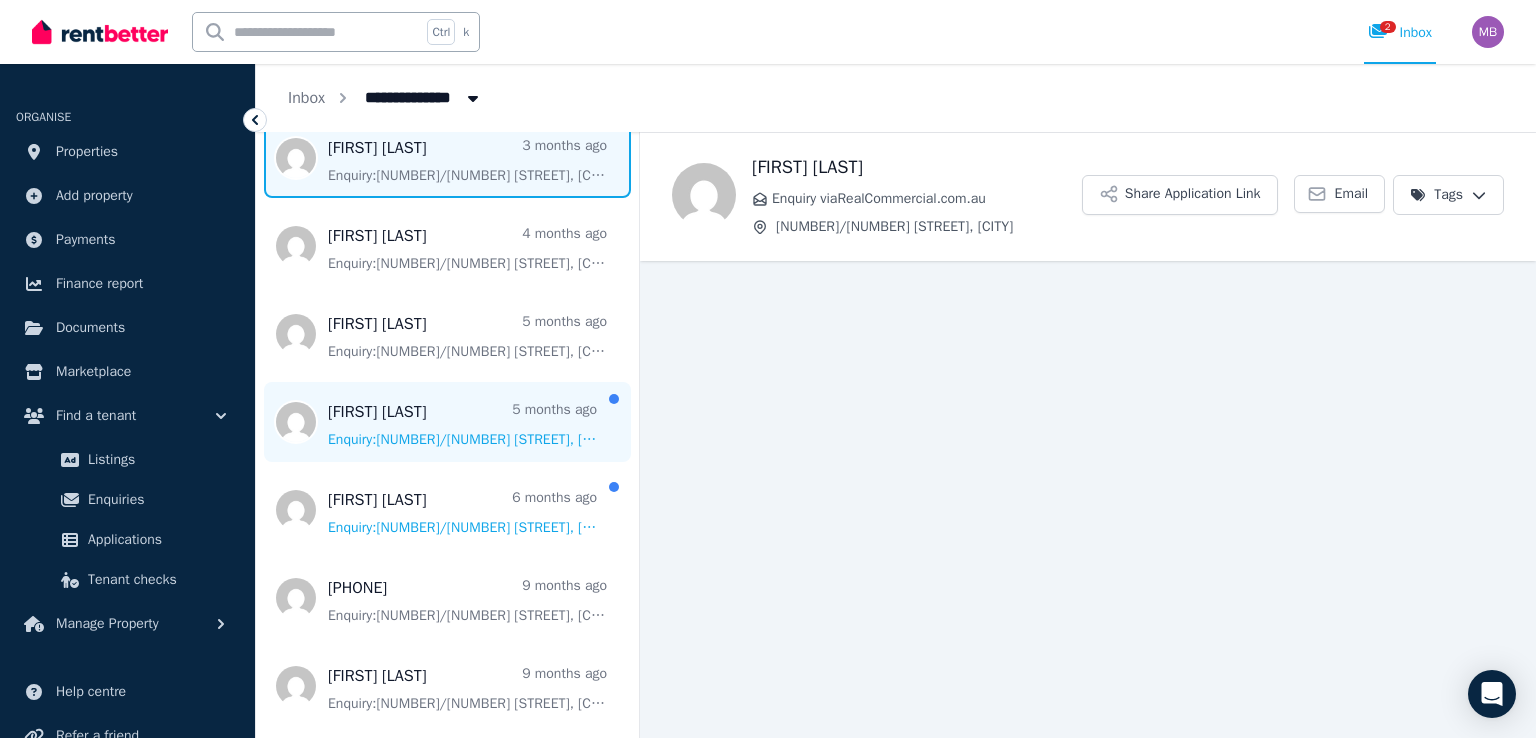scroll, scrollTop: 16, scrollLeft: 0, axis: vertical 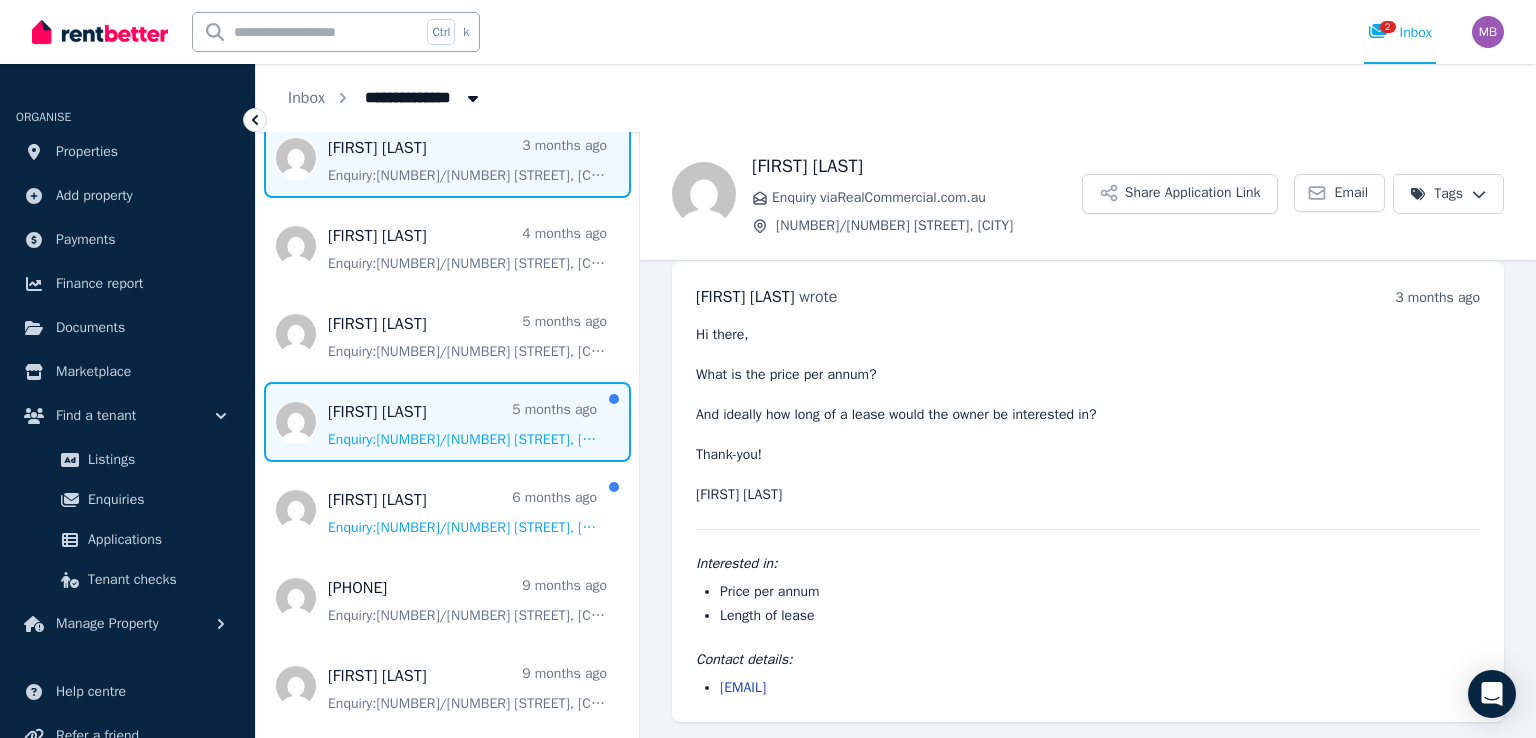 click at bounding box center (447, 422) 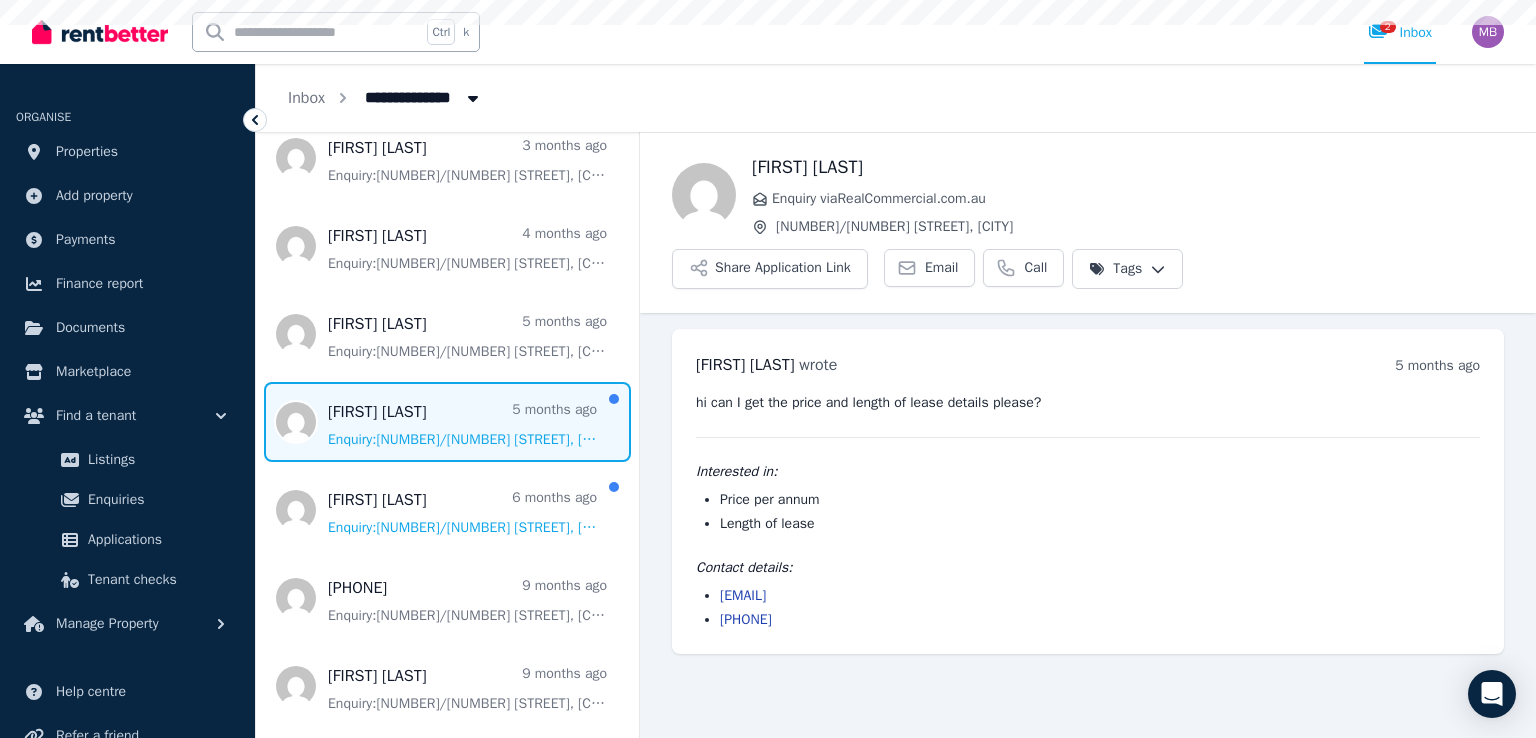scroll, scrollTop: 0, scrollLeft: 0, axis: both 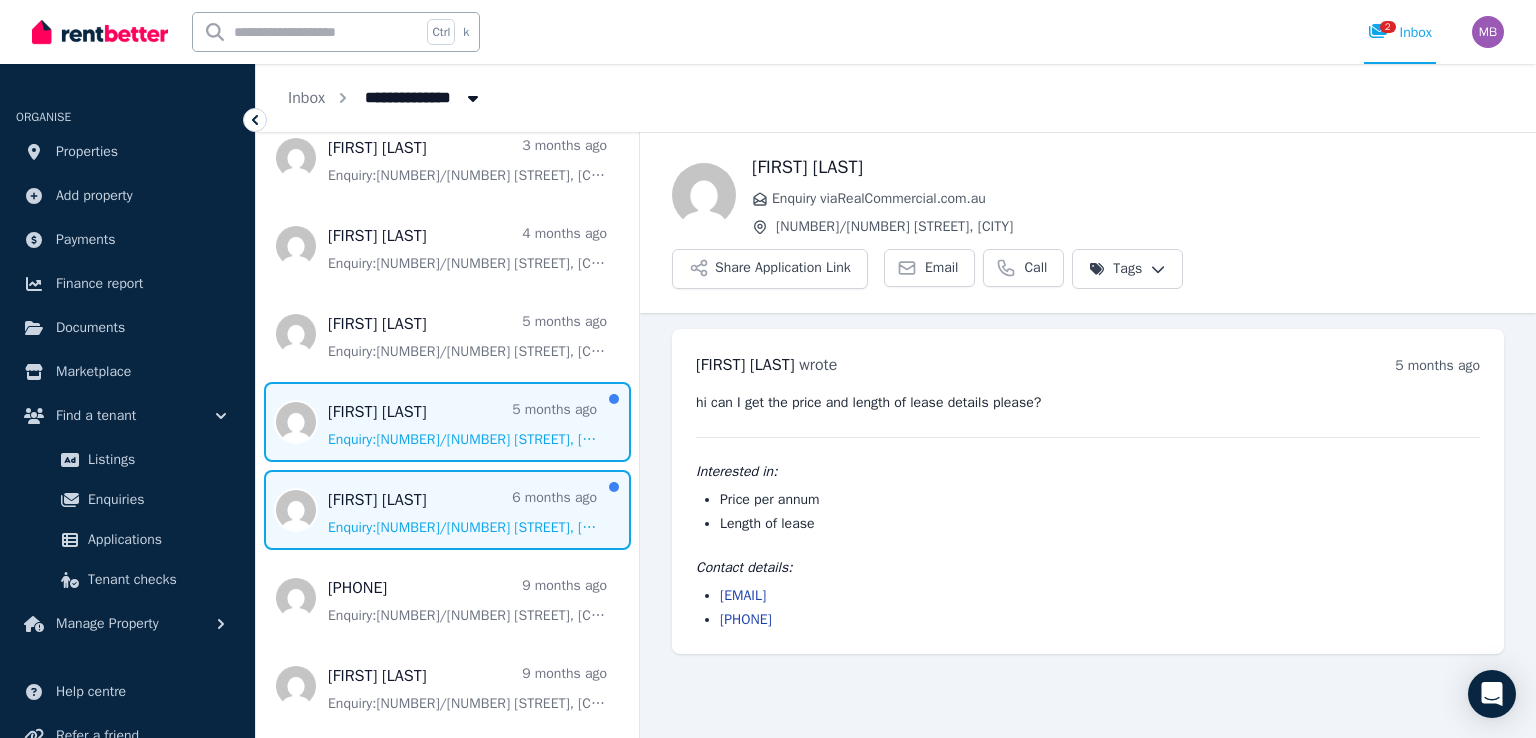 click at bounding box center [447, 510] 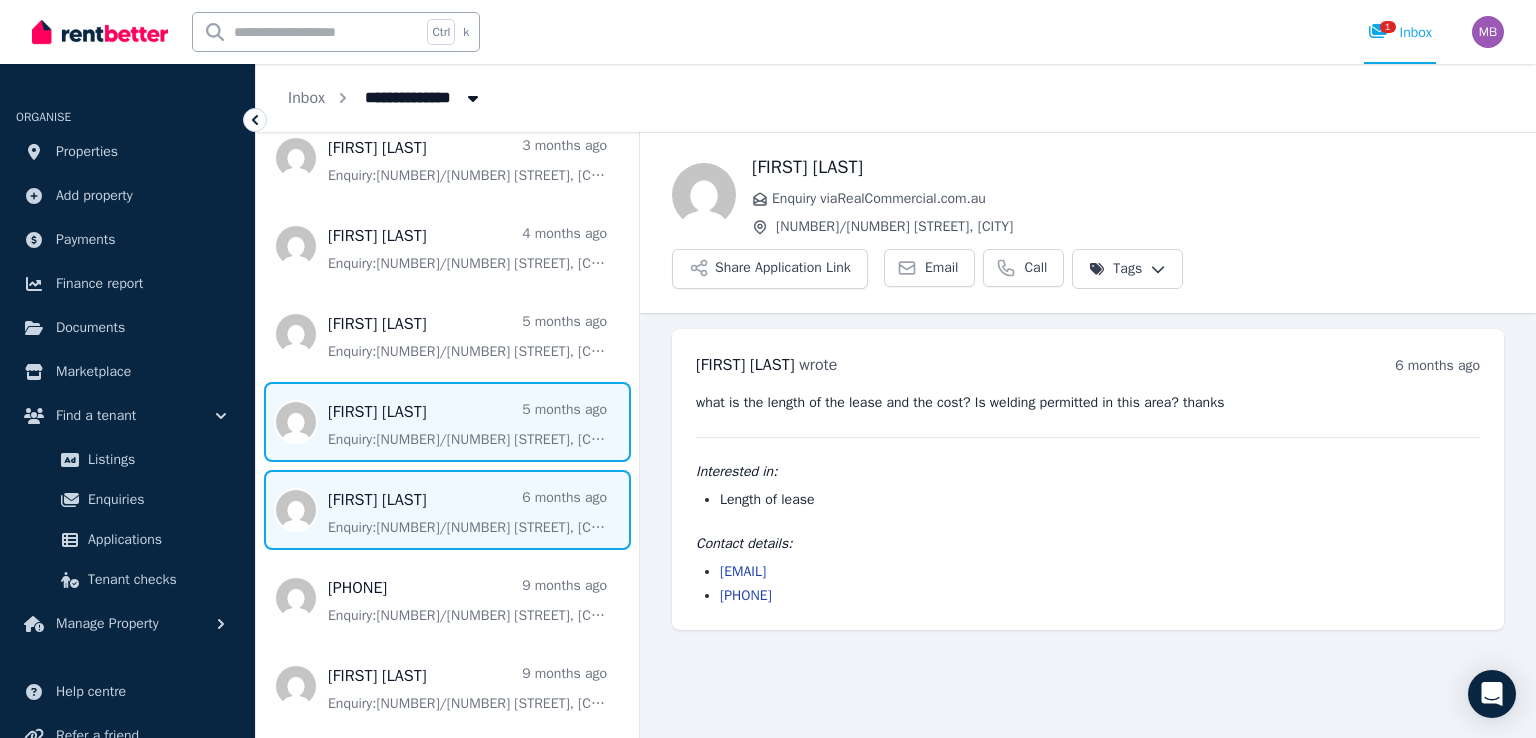 click at bounding box center (447, 422) 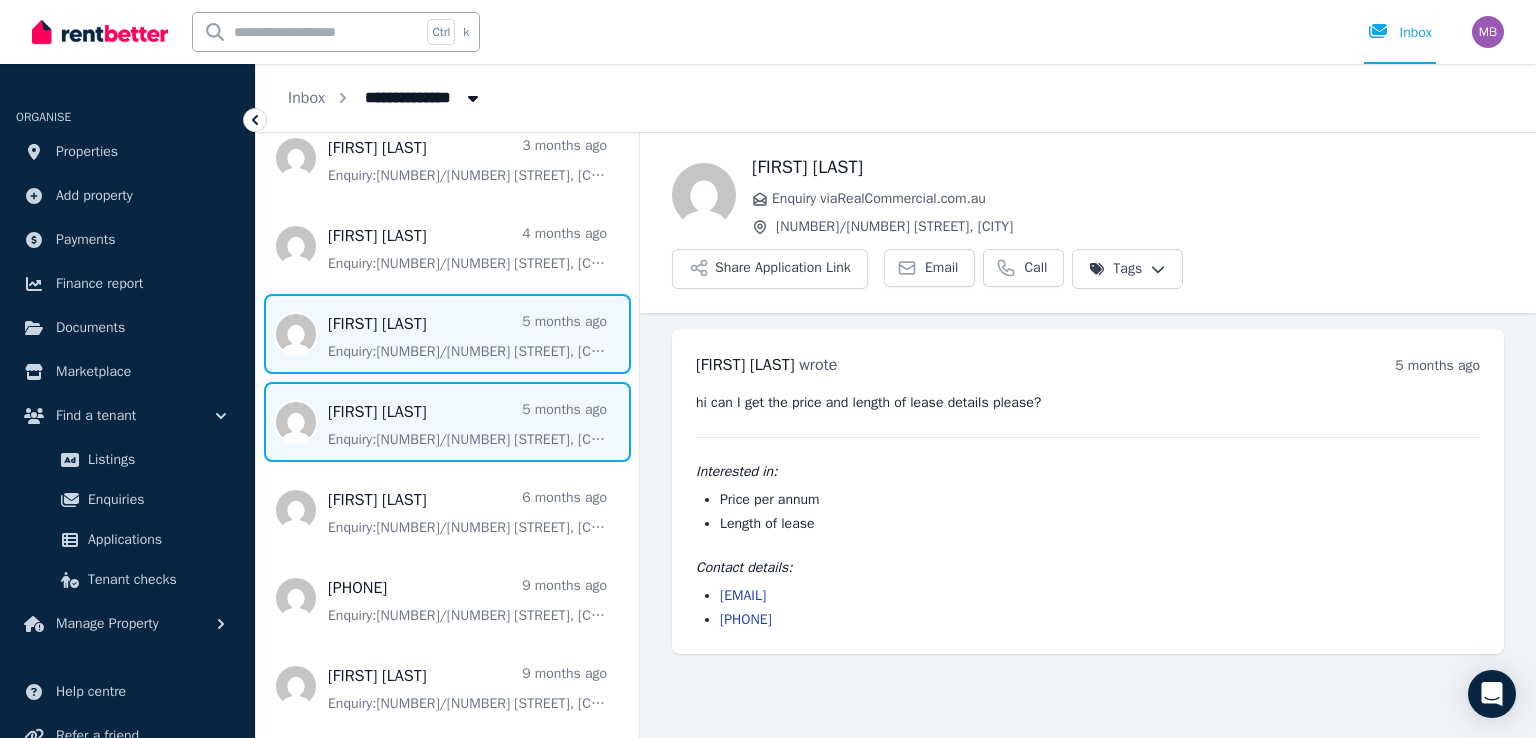 click at bounding box center [447, 334] 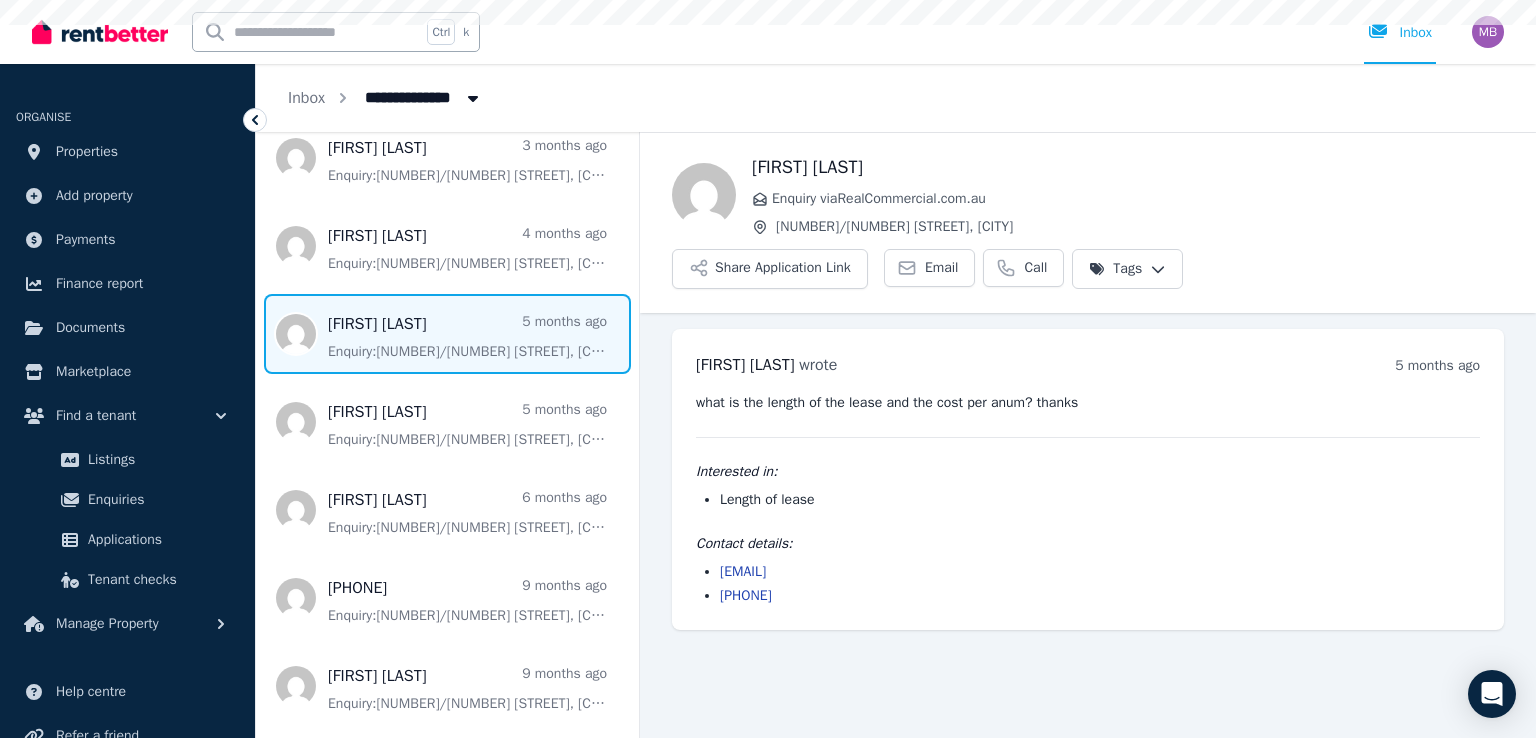 scroll, scrollTop: 0, scrollLeft: 0, axis: both 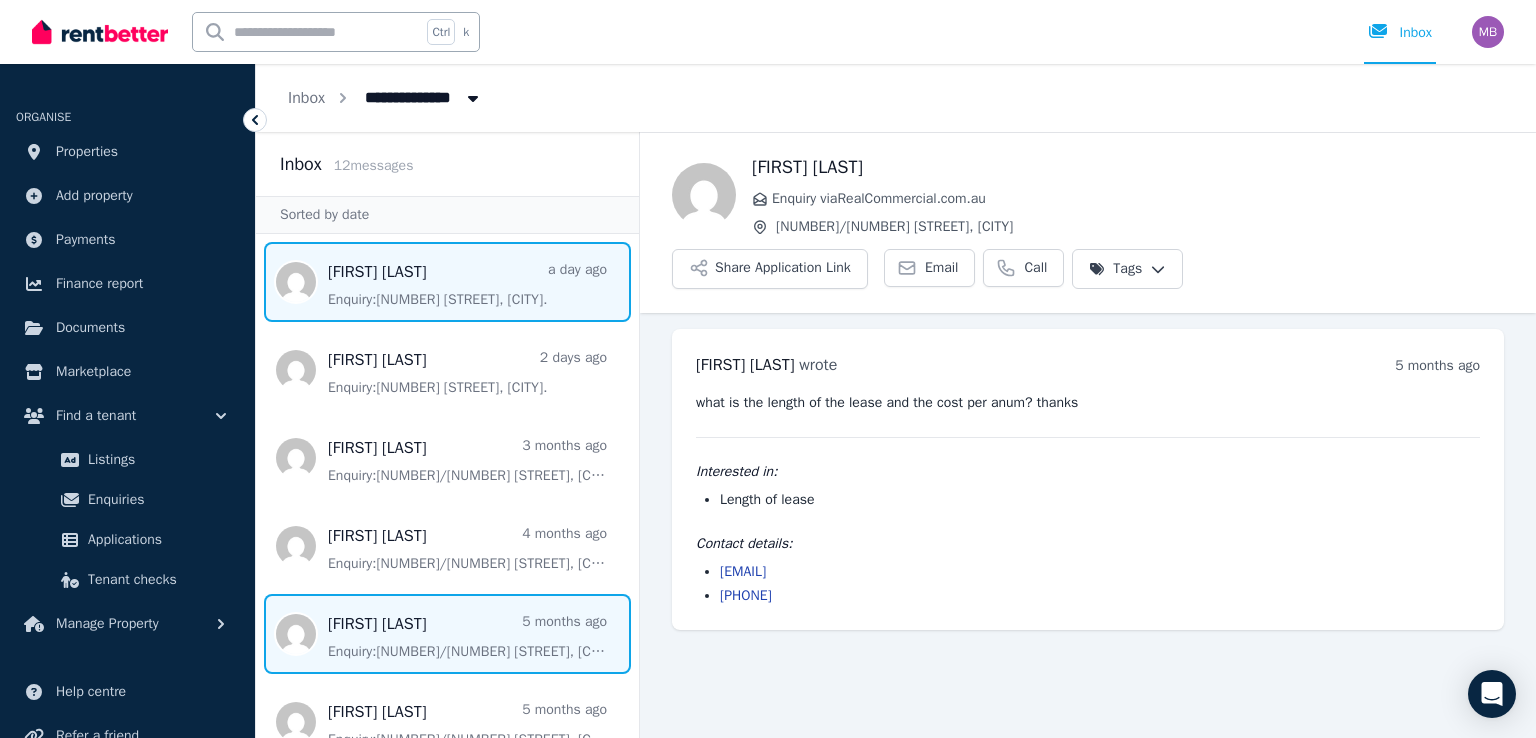 click at bounding box center (447, 282) 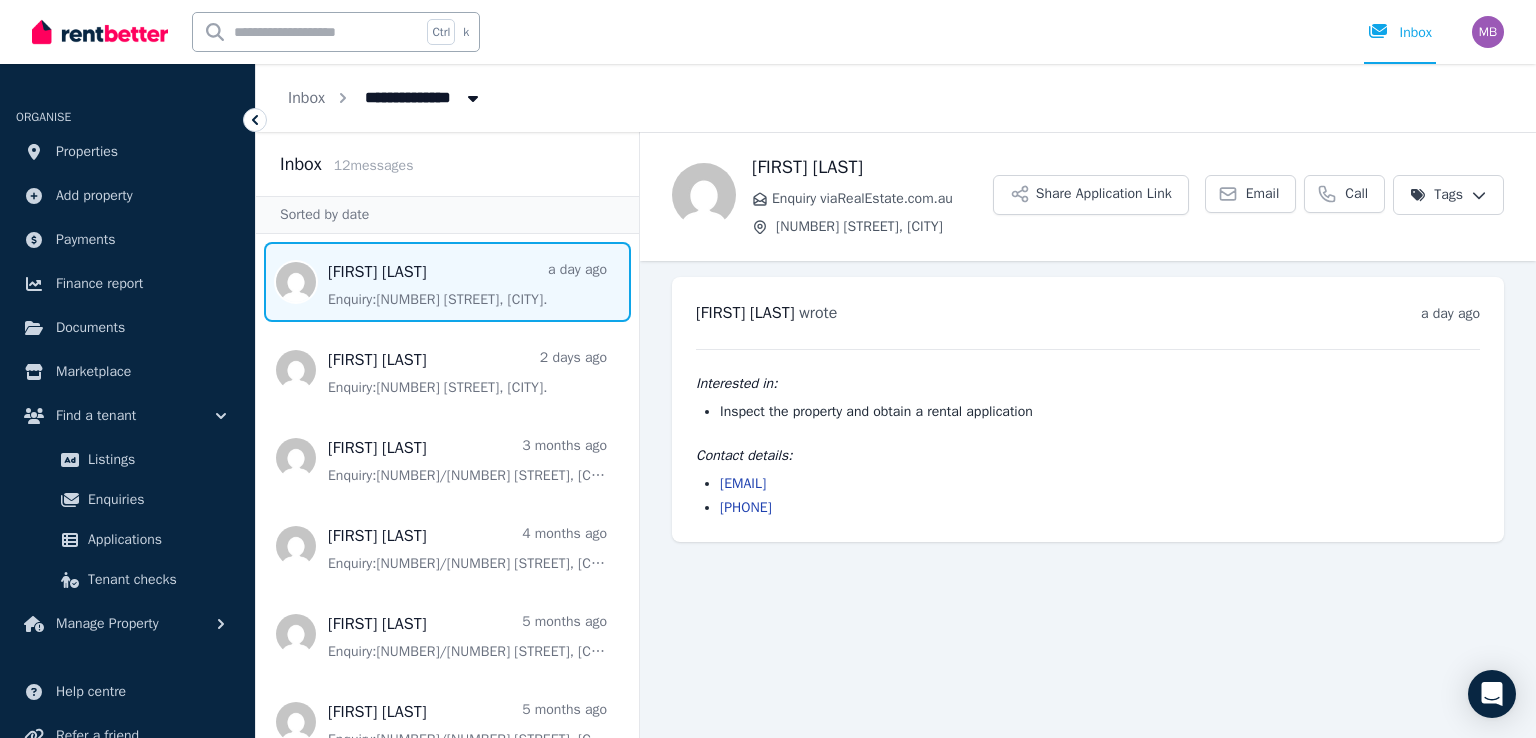 click on "**********" at bounding box center (768, 369) 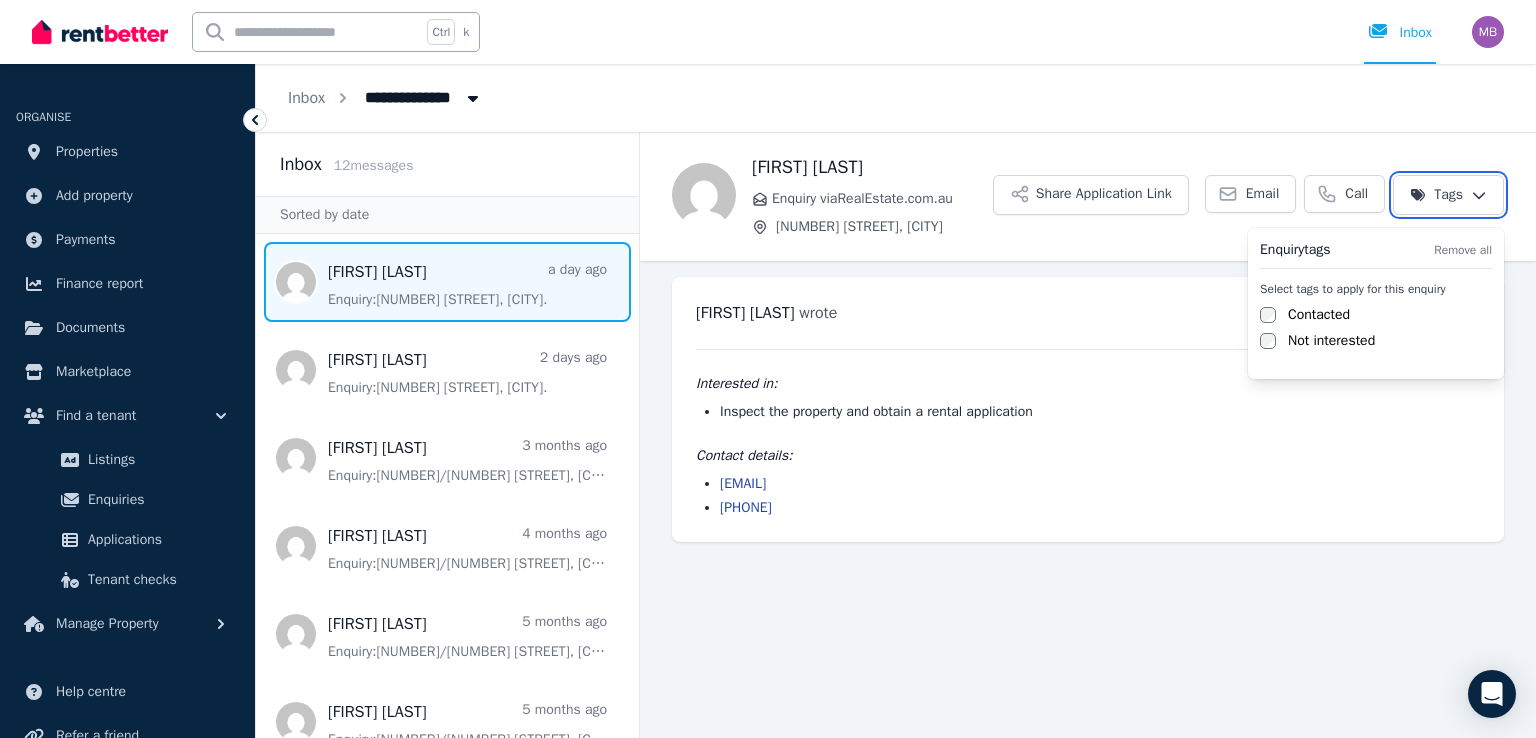 click on "**********" at bounding box center [768, 369] 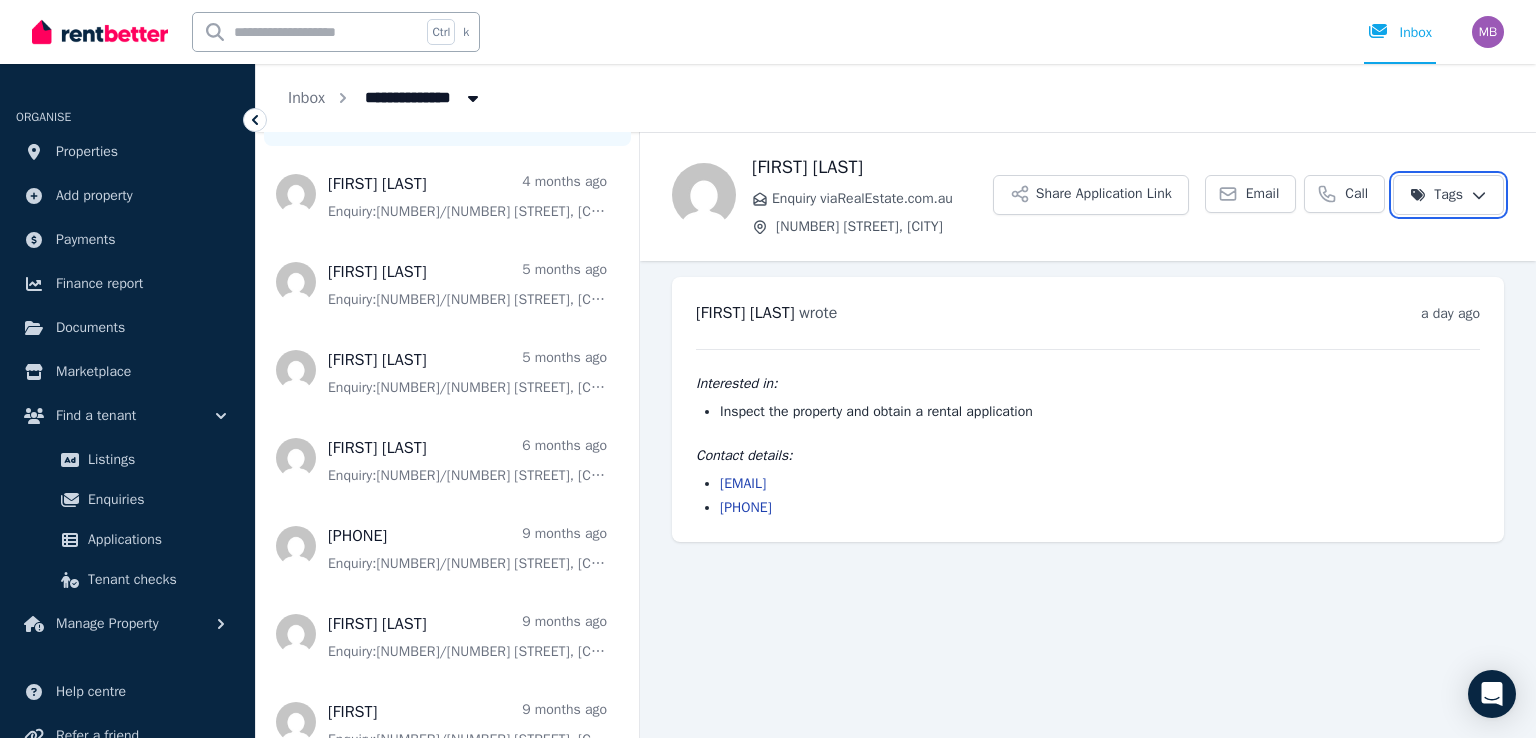 scroll, scrollTop: 400, scrollLeft: 0, axis: vertical 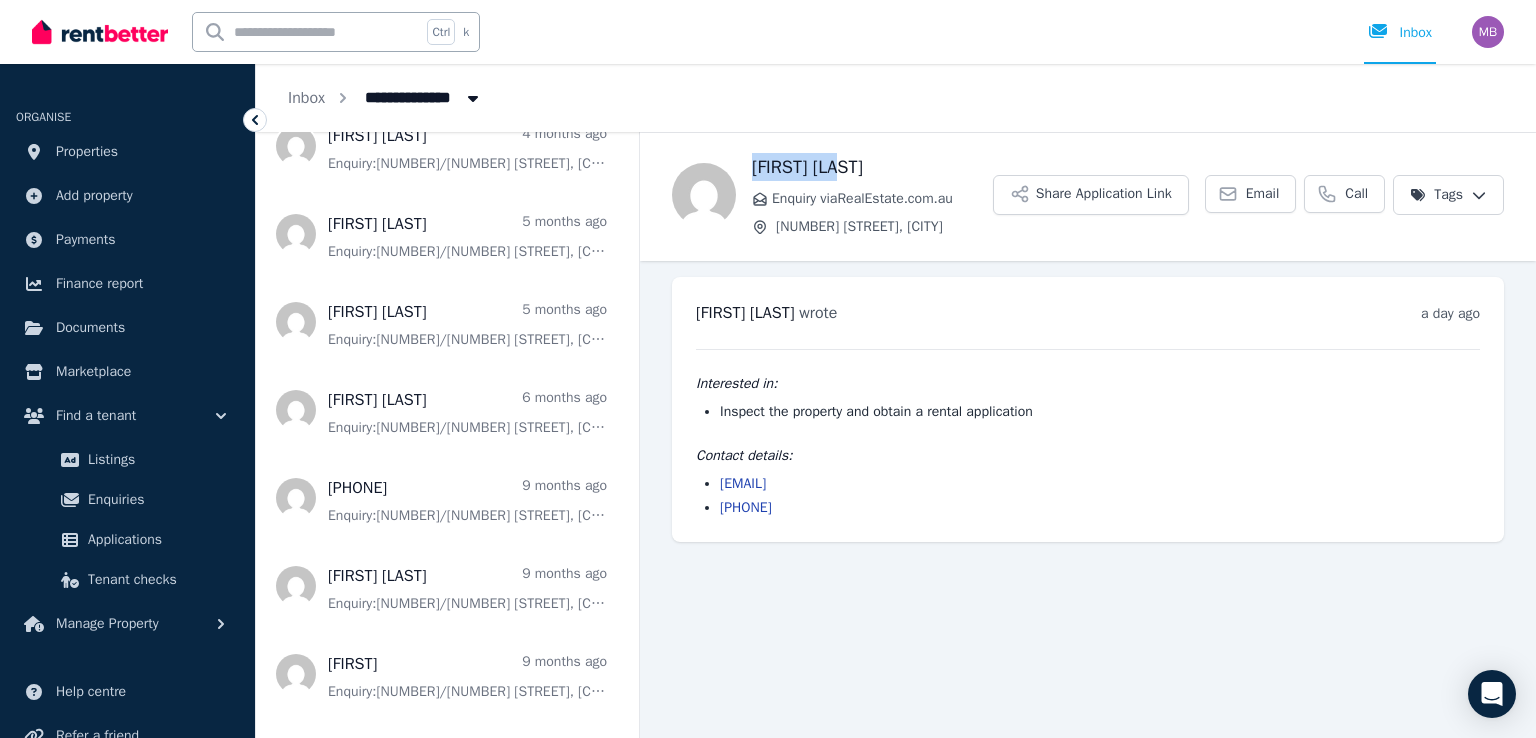 drag, startPoint x: 756, startPoint y: 161, endPoint x: 838, endPoint y: 164, distance: 82.05486 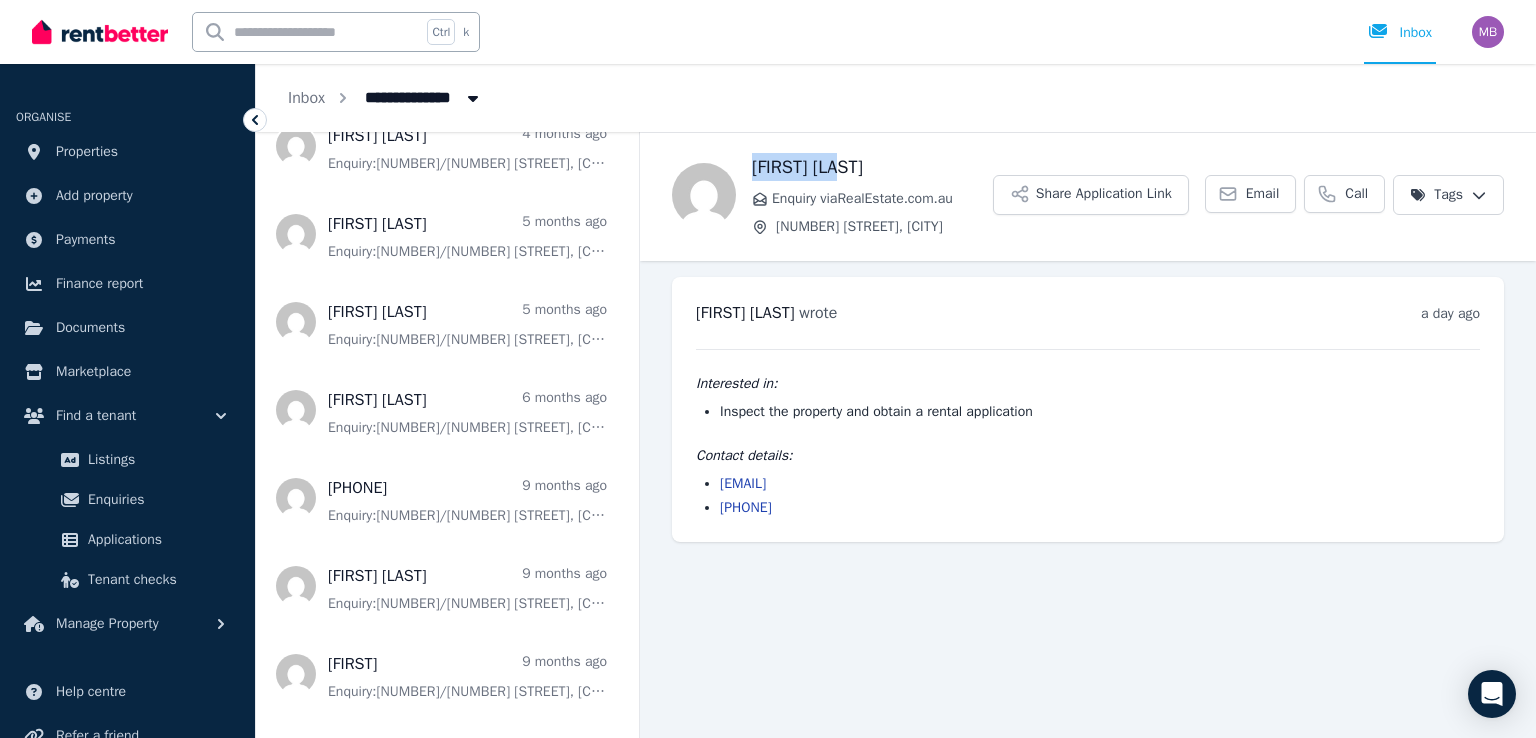 click on "[FIRST] [LAST]" at bounding box center [872, 167] 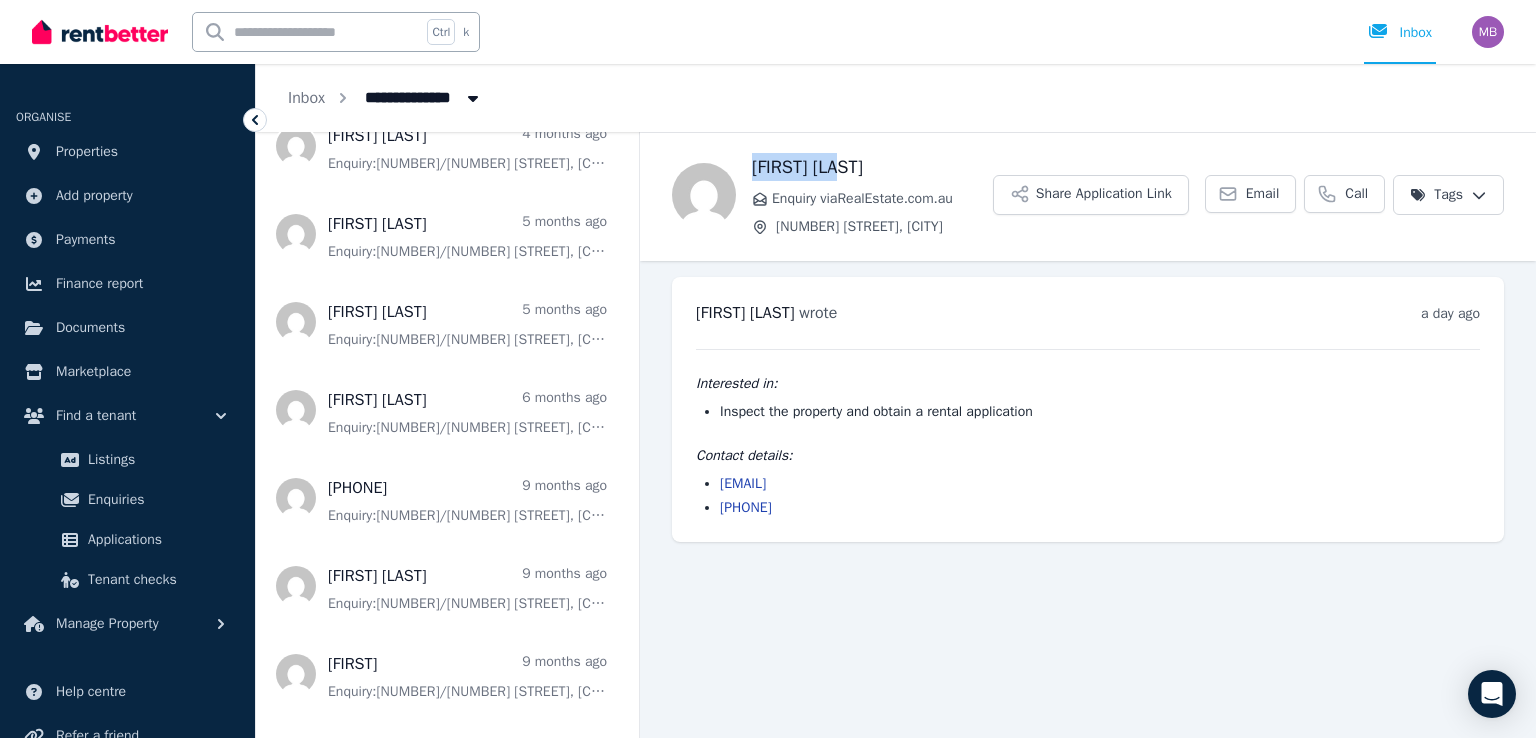 copy on "[FIRST] [LAST]" 